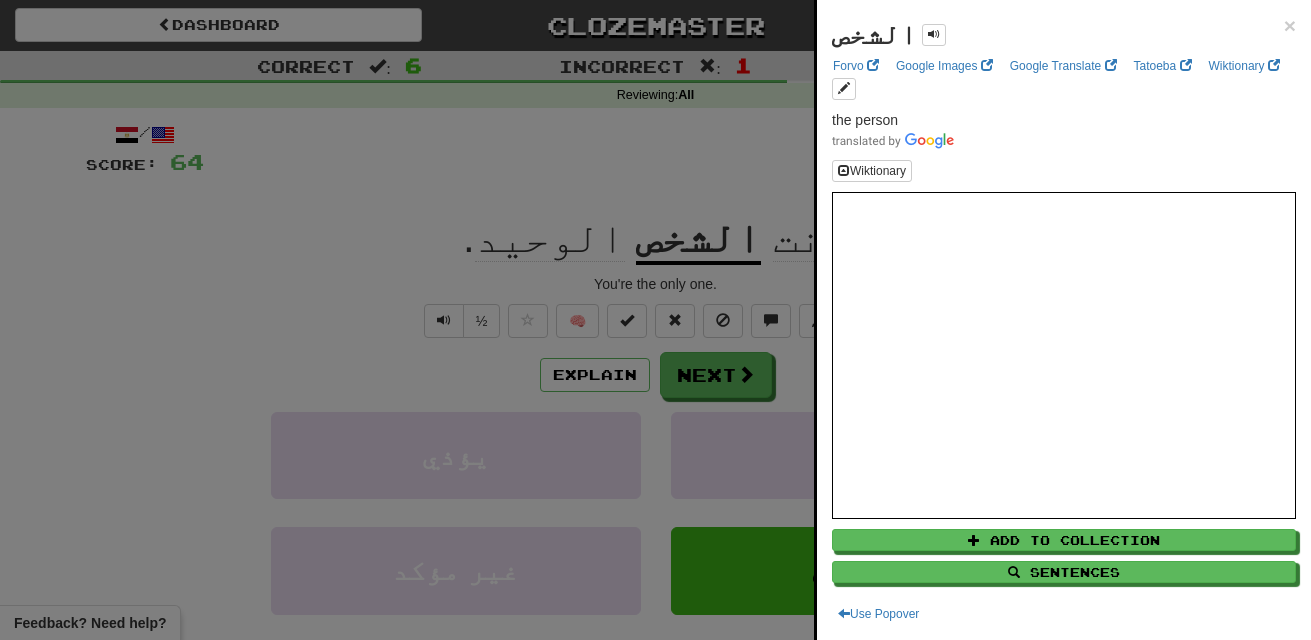scroll, scrollTop: 0, scrollLeft: 0, axis: both 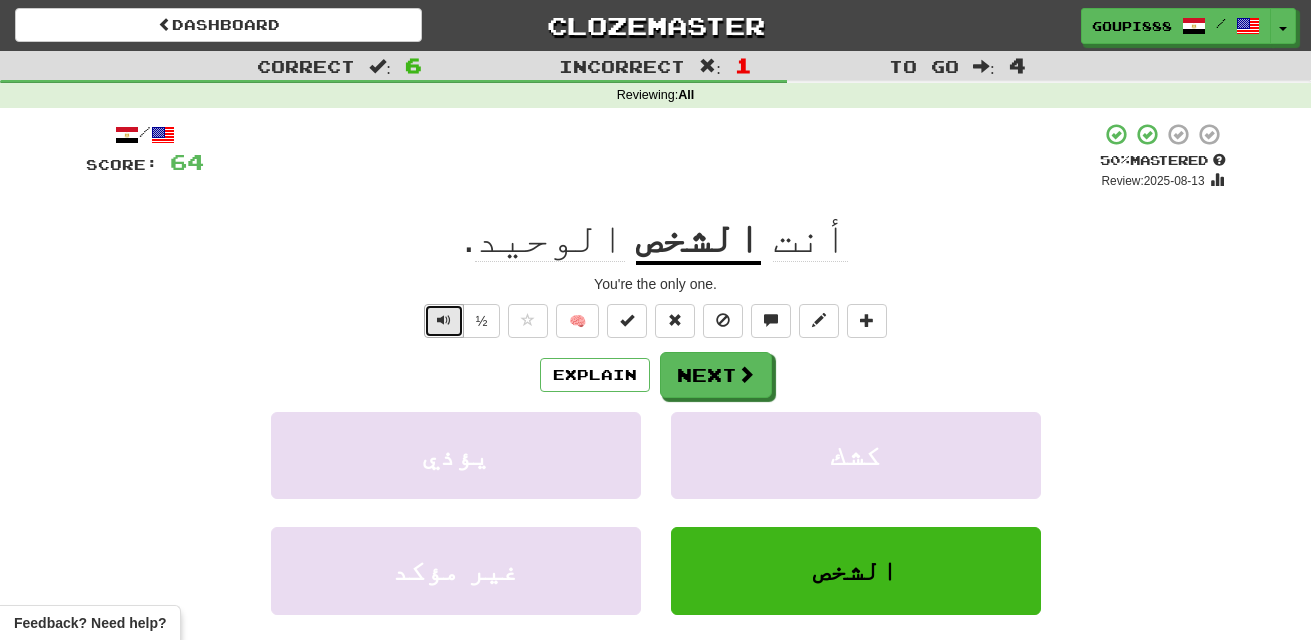 click at bounding box center (444, 320) 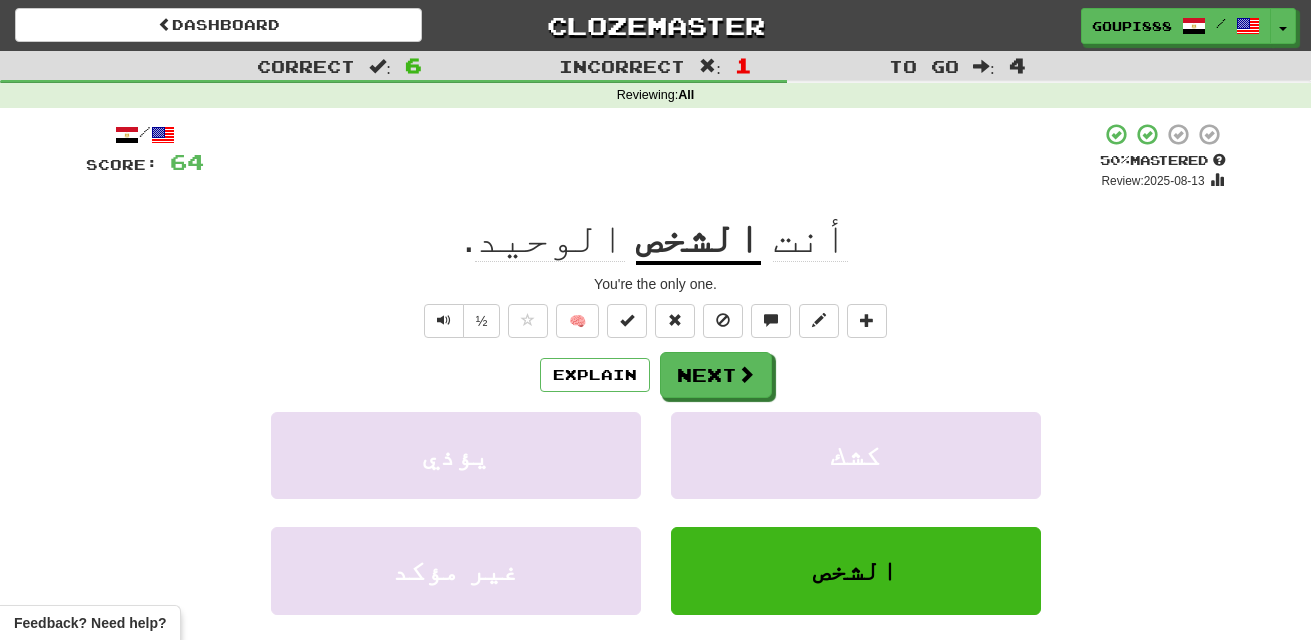 click on "الوحيد" at bounding box center [550, 238] 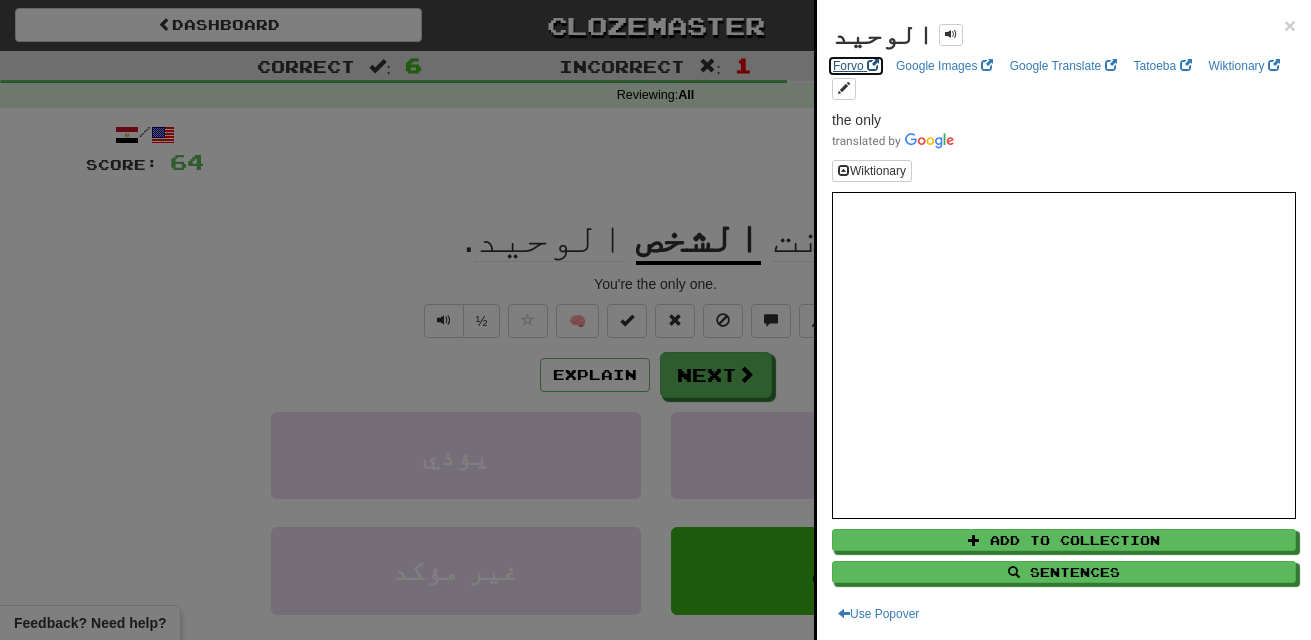click on "Forvo" at bounding box center [856, 66] 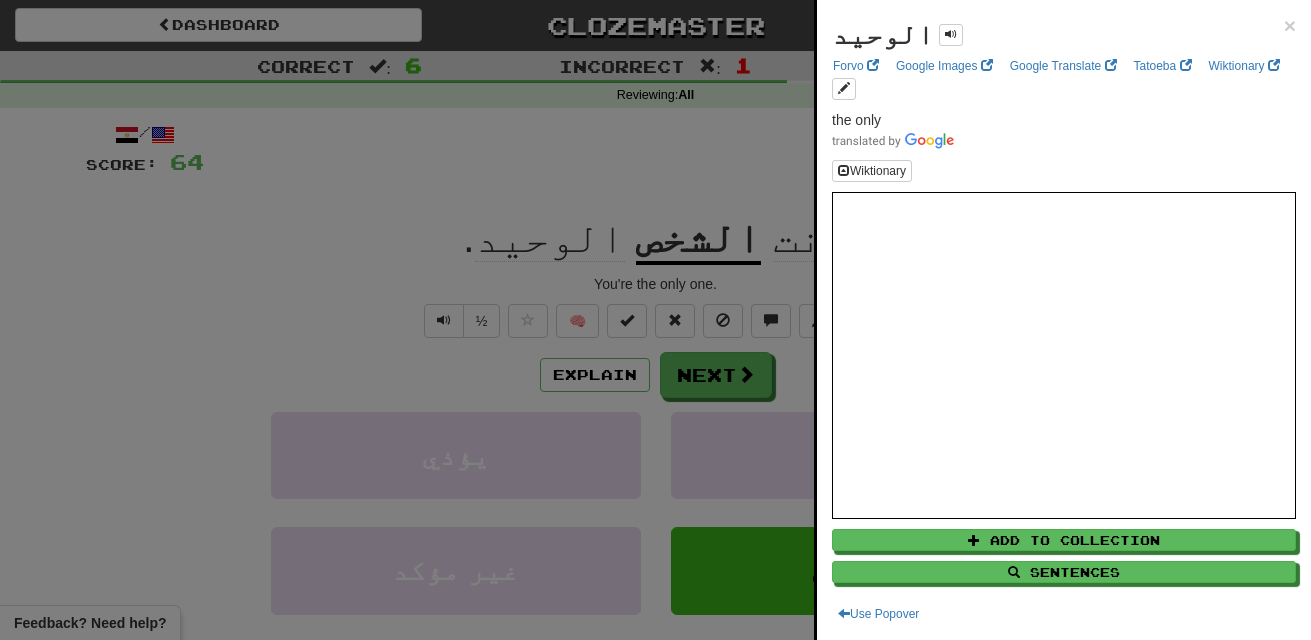 click at bounding box center [655, 320] 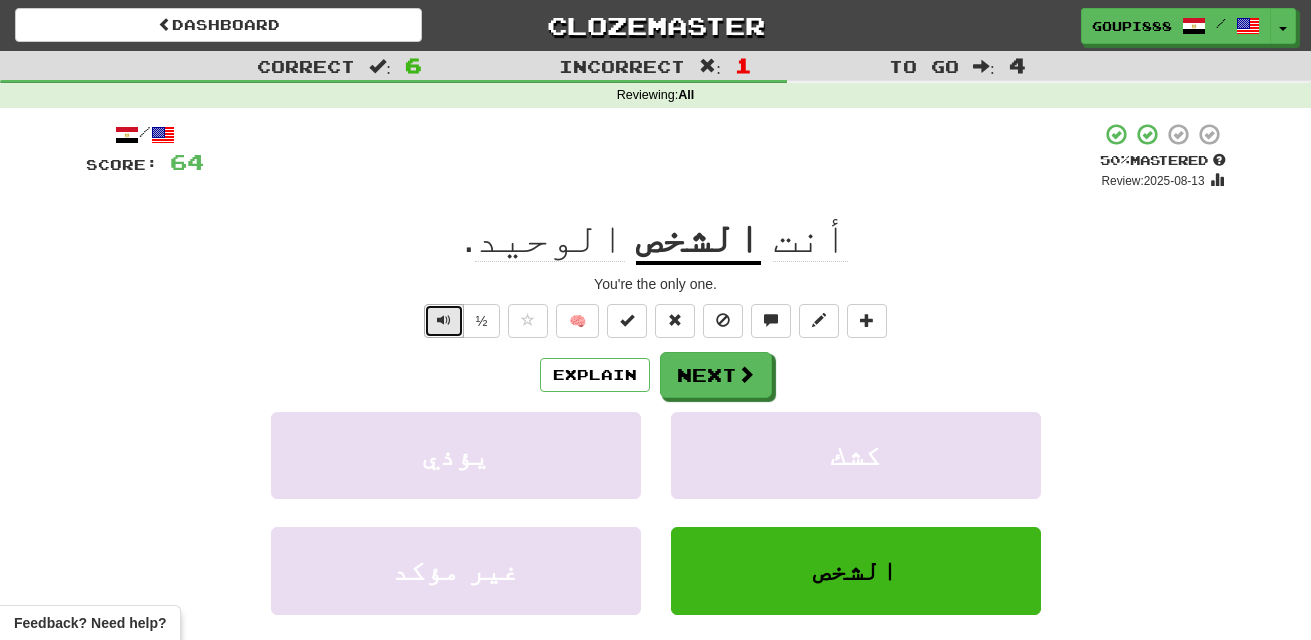 click at bounding box center (444, 320) 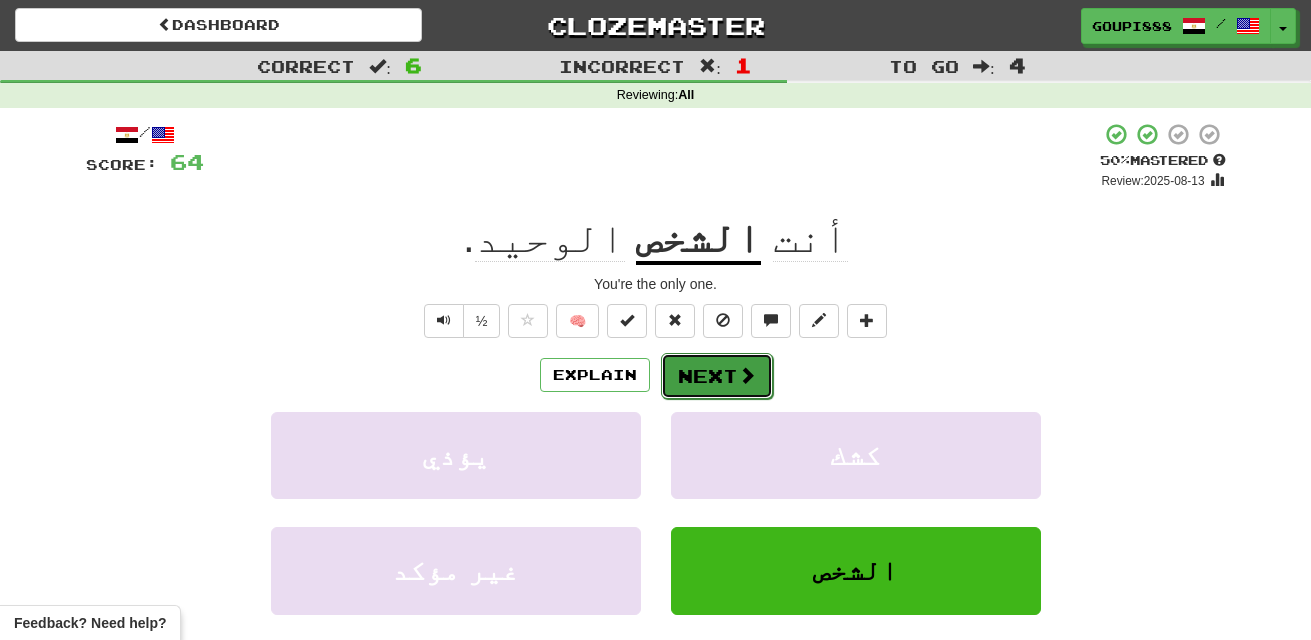 click on "Next" at bounding box center (717, 376) 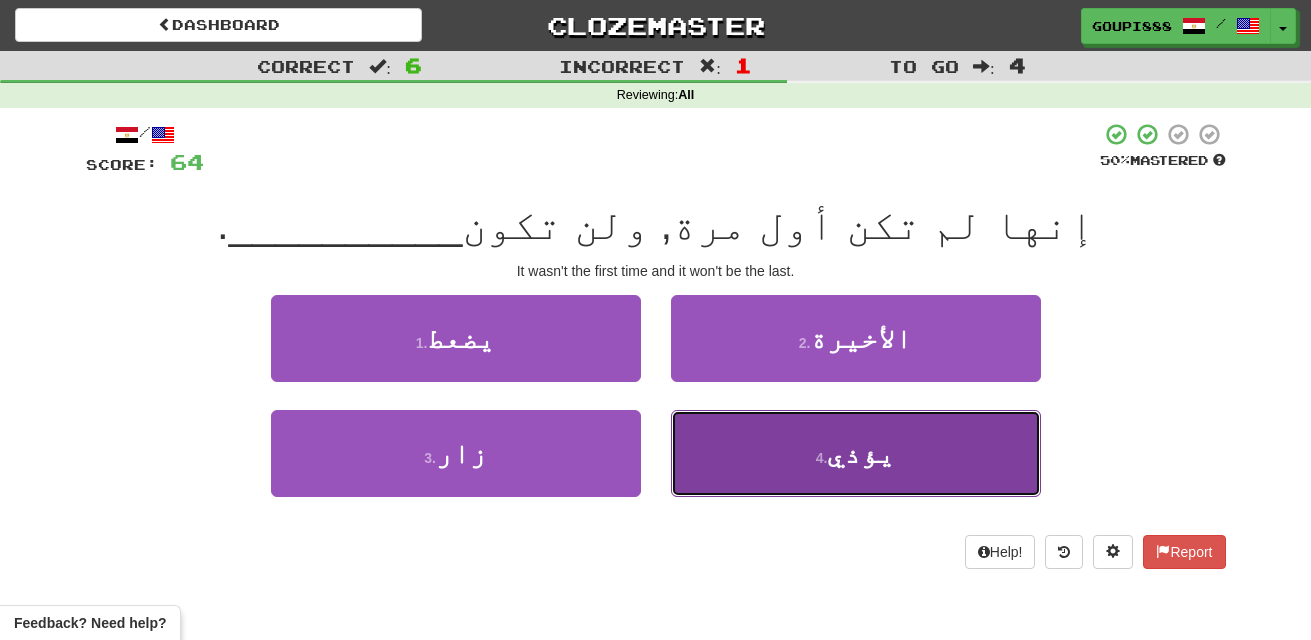 click on "4 .  يؤذي" at bounding box center [856, 453] 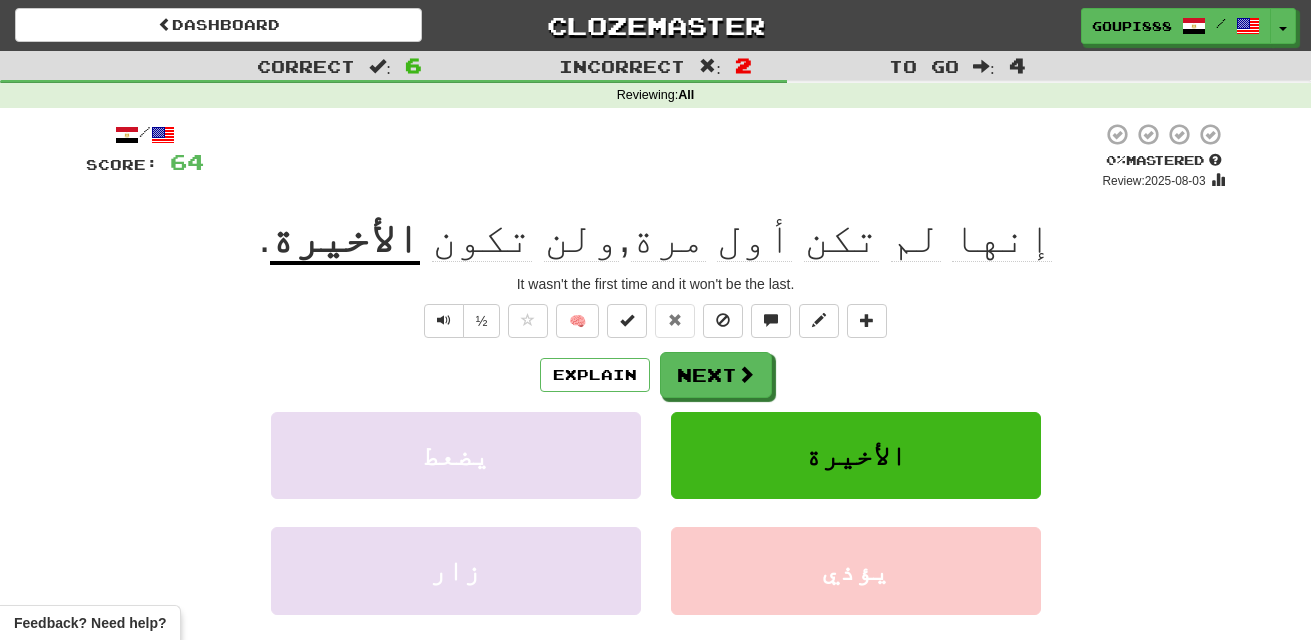 click on "الأخيرة" at bounding box center (345, 239) 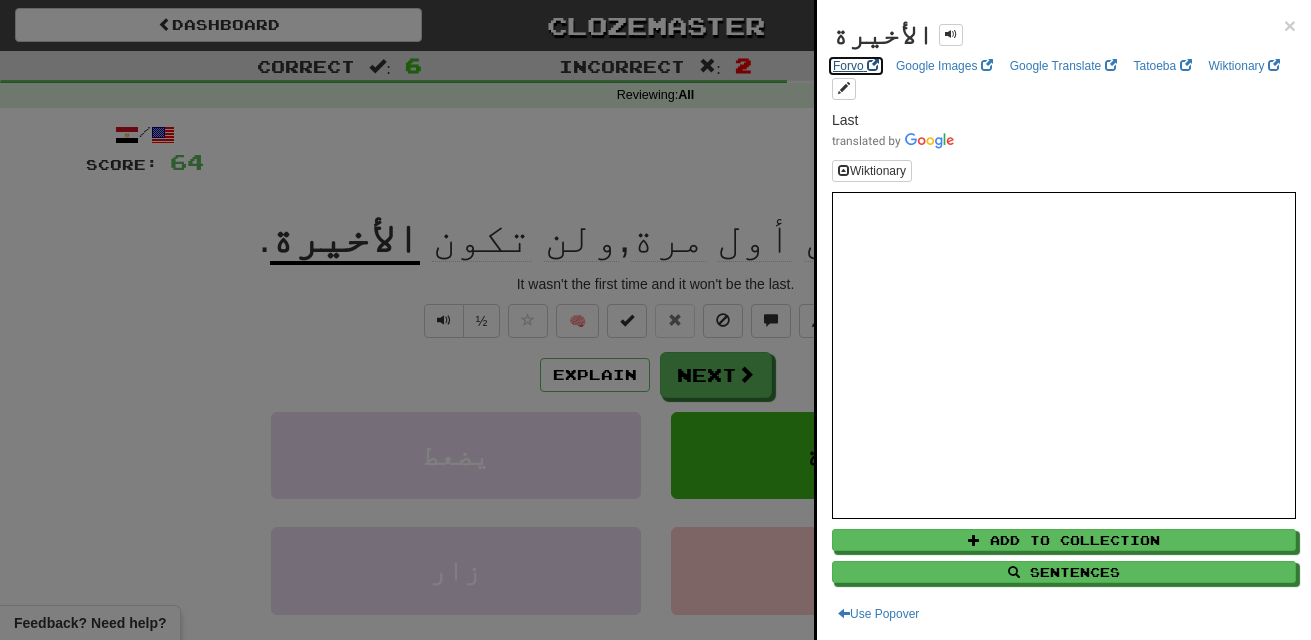 click on "Forvo" at bounding box center [856, 66] 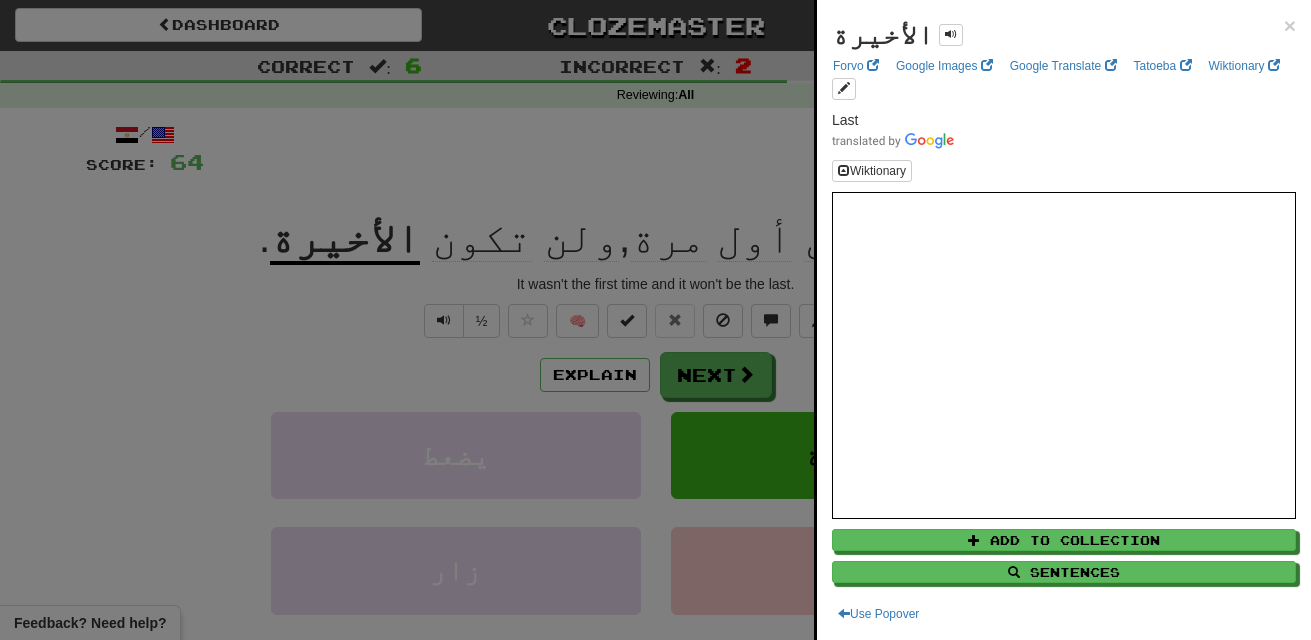 click at bounding box center (655, 320) 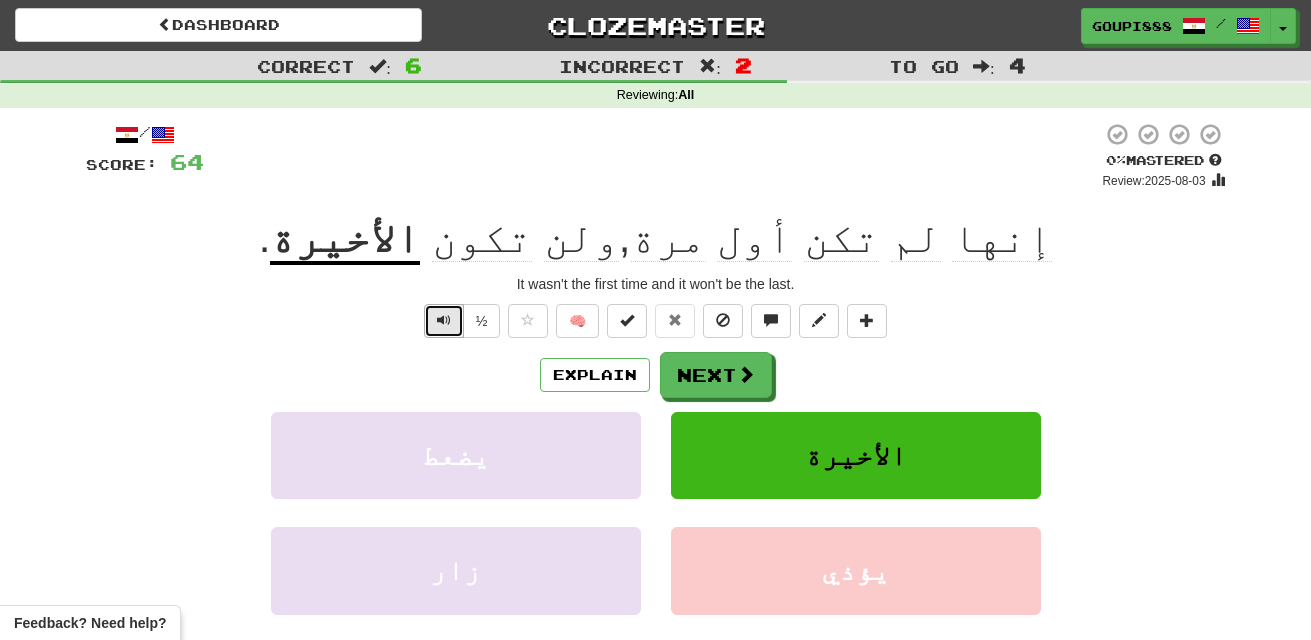 click at bounding box center (444, 320) 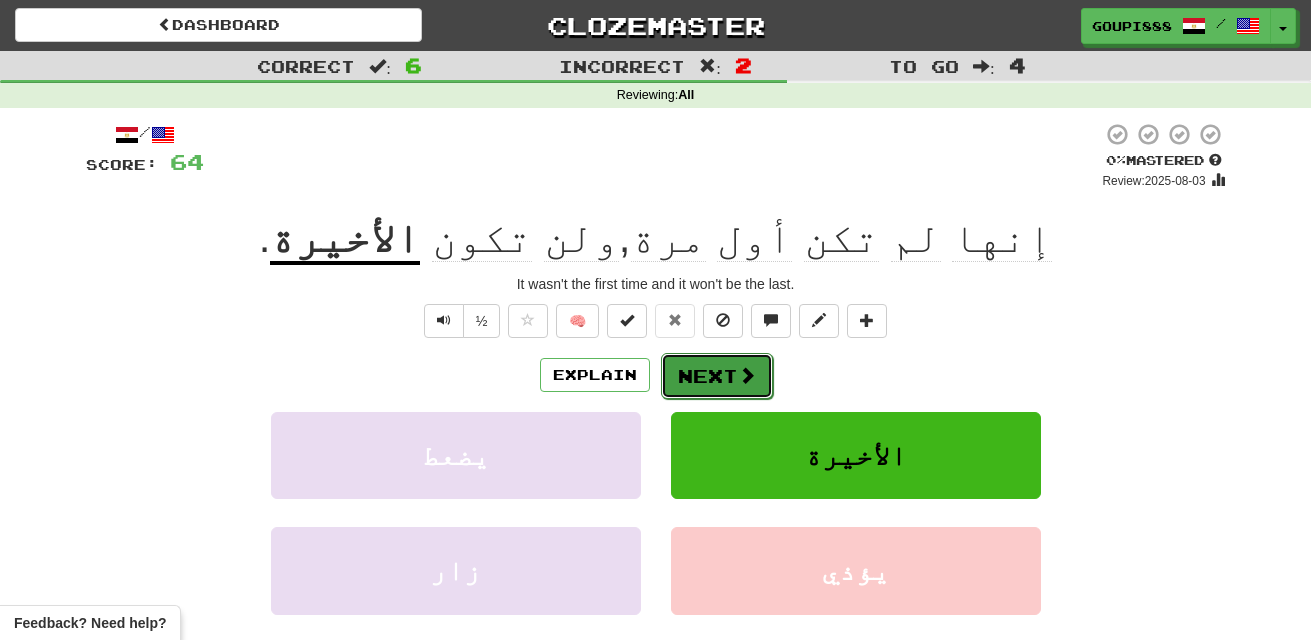 click on "Next" at bounding box center [717, 376] 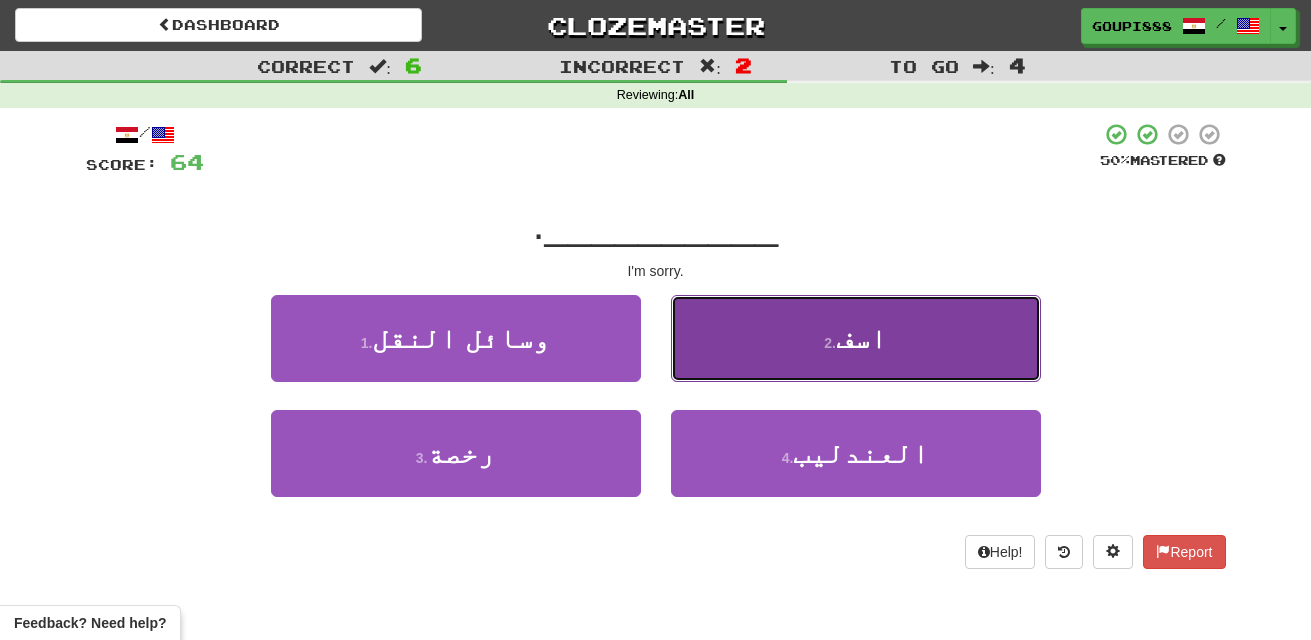 click on "2 ." at bounding box center [830, 343] 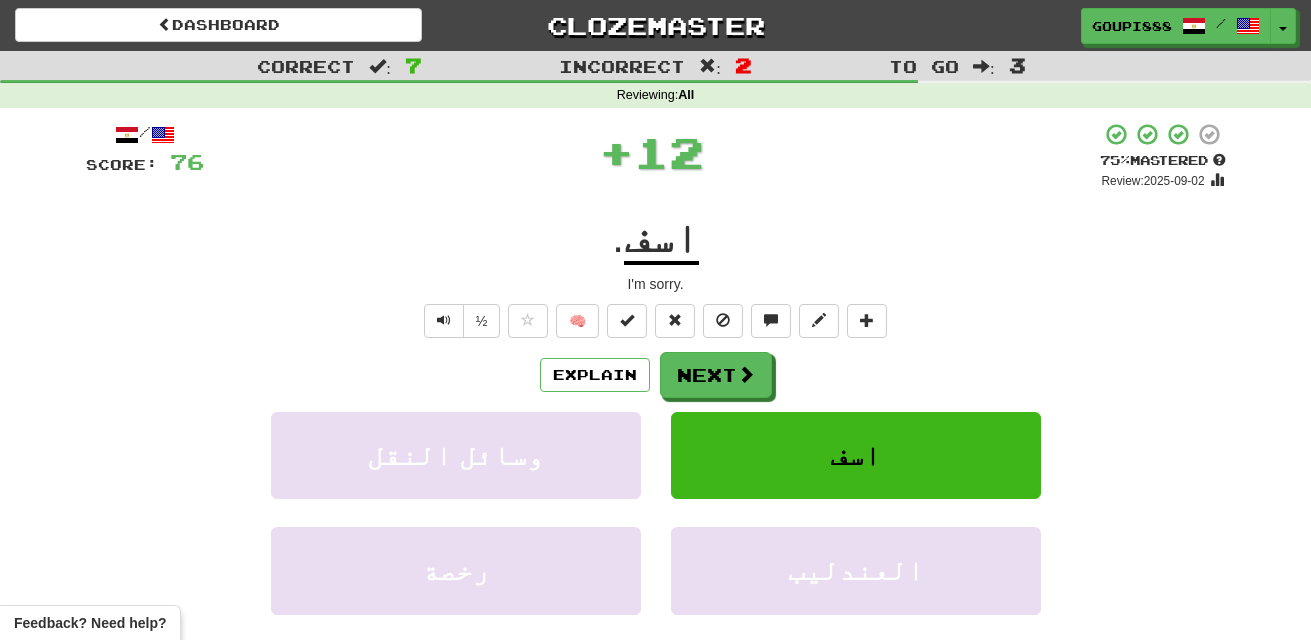 click on "اسف" at bounding box center (661, 239) 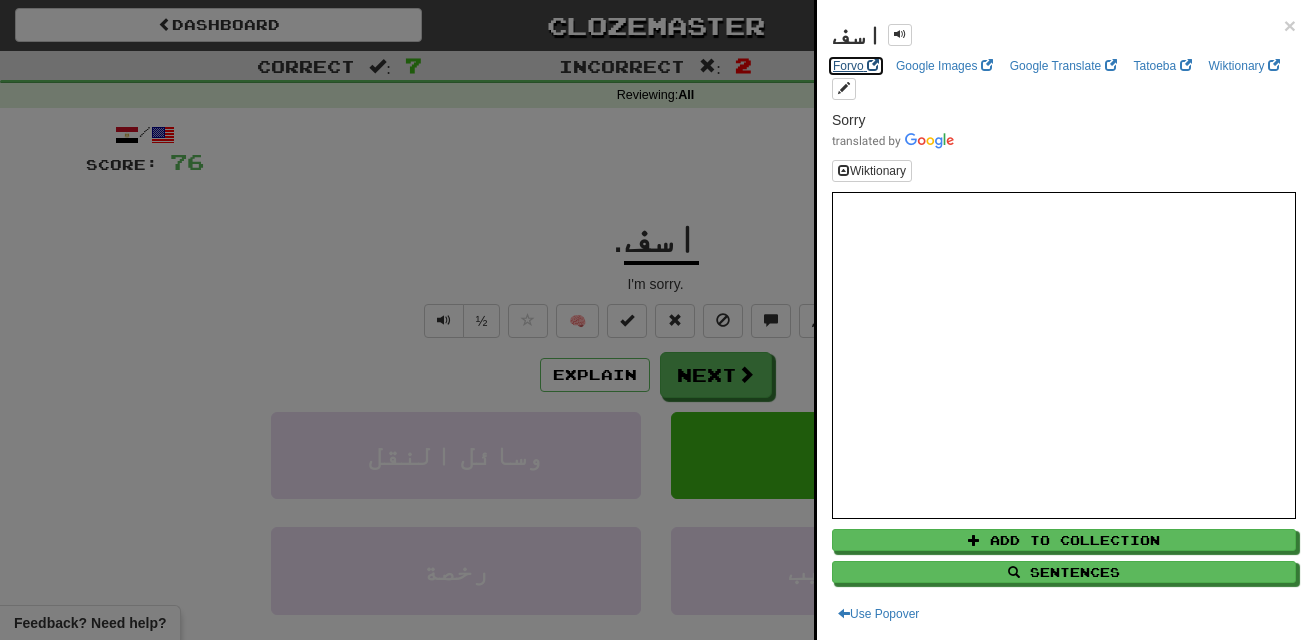 click on "Forvo" at bounding box center (856, 66) 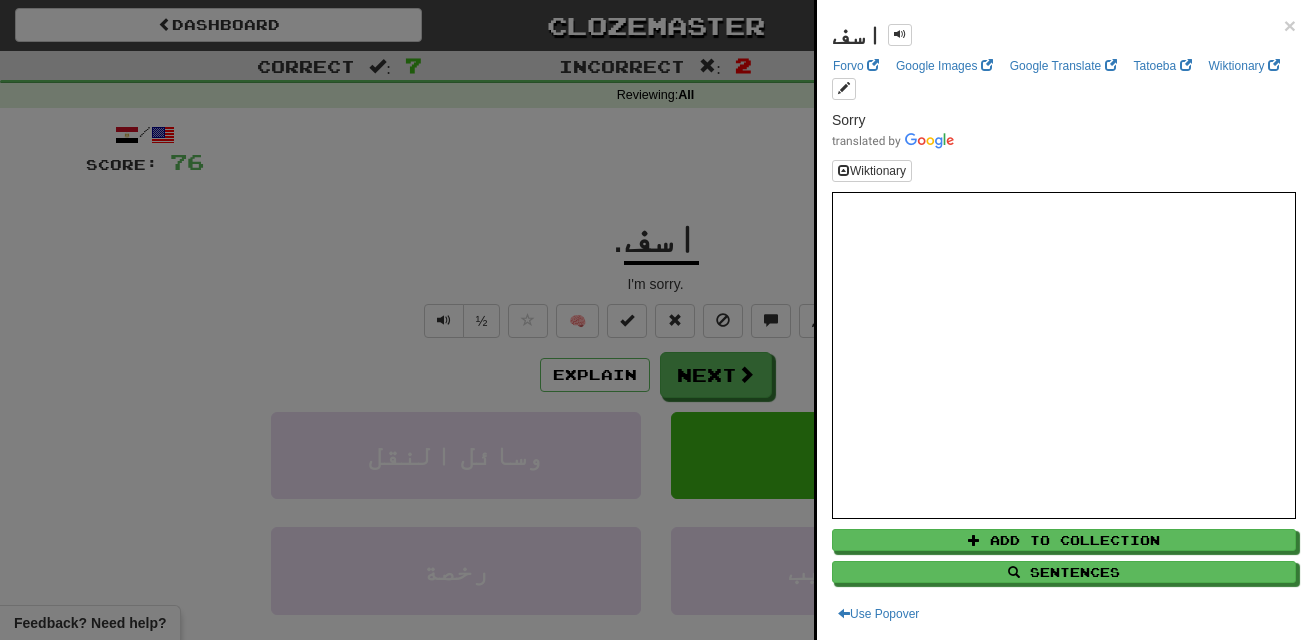 click at bounding box center [655, 320] 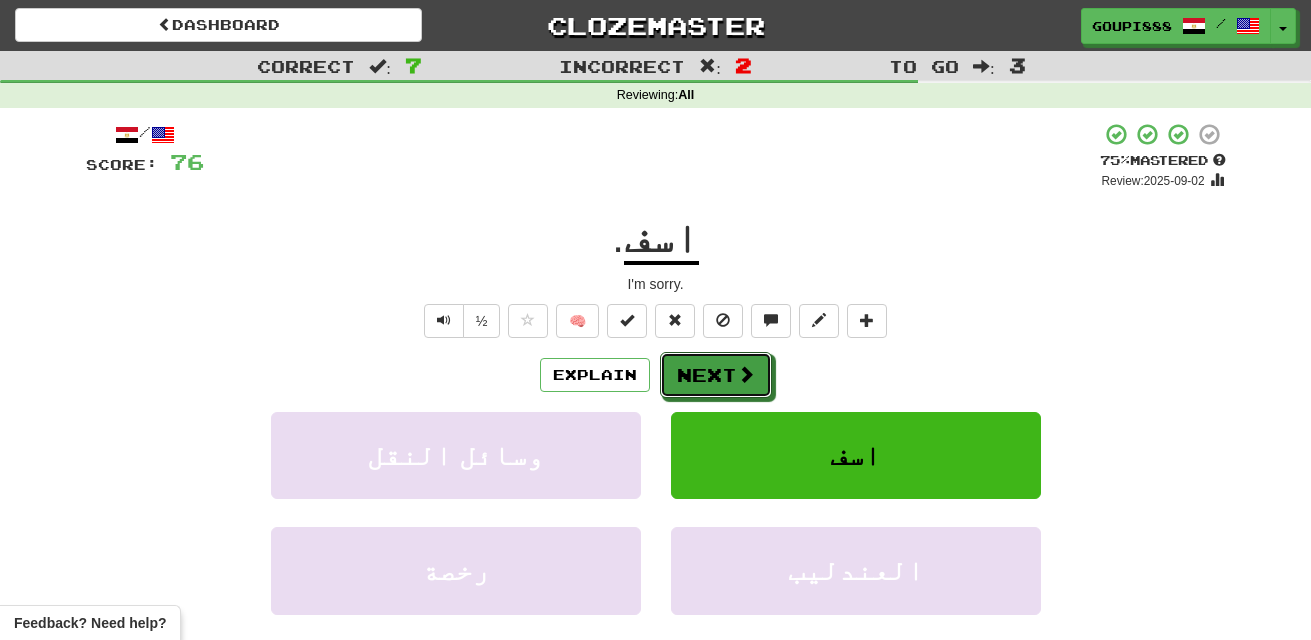 click on "Next" at bounding box center (716, 375) 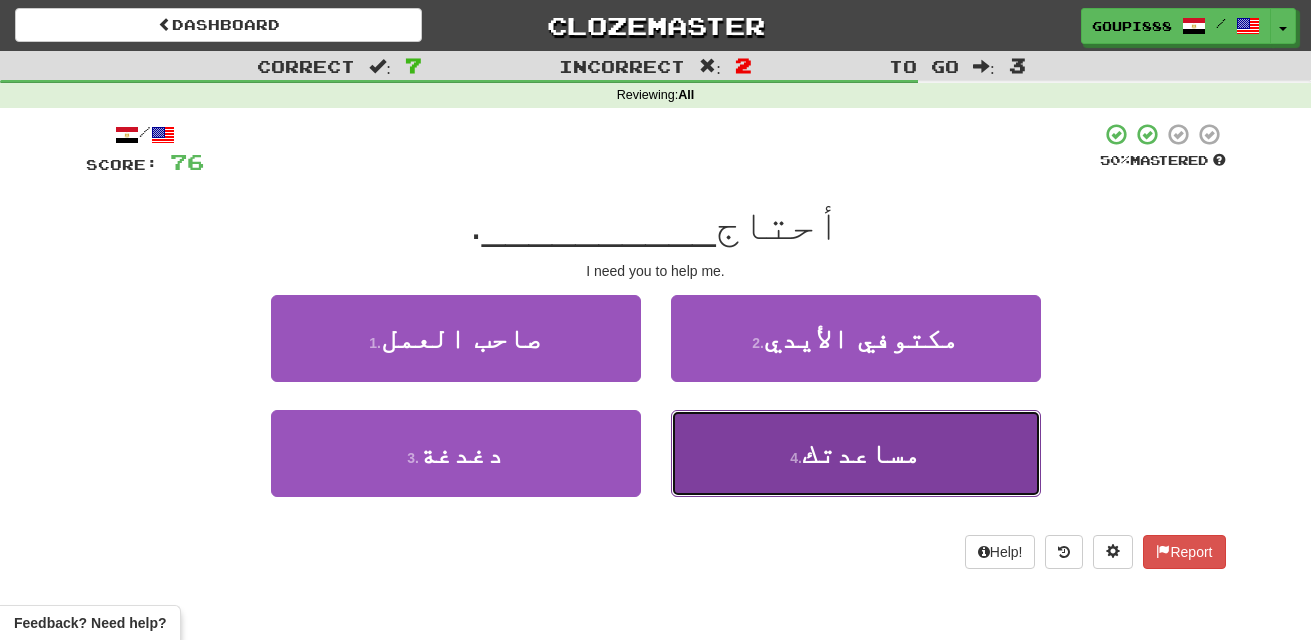 click on "مساعدتك" at bounding box center [861, 453] 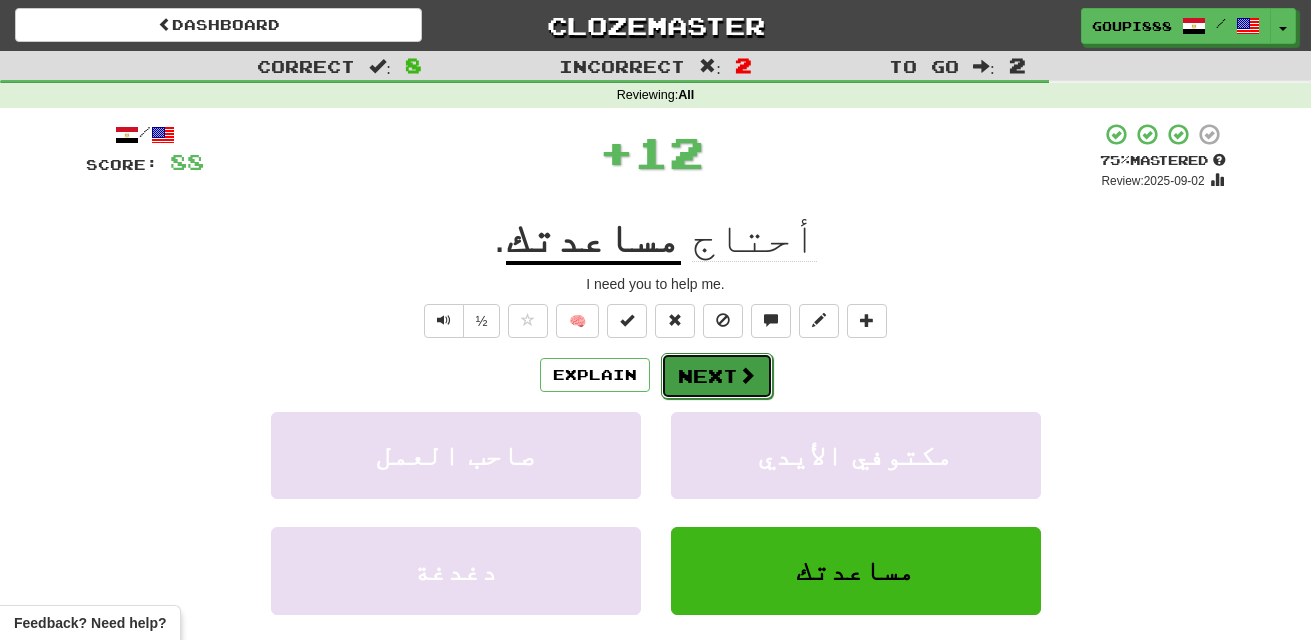 click on "Next" at bounding box center [717, 376] 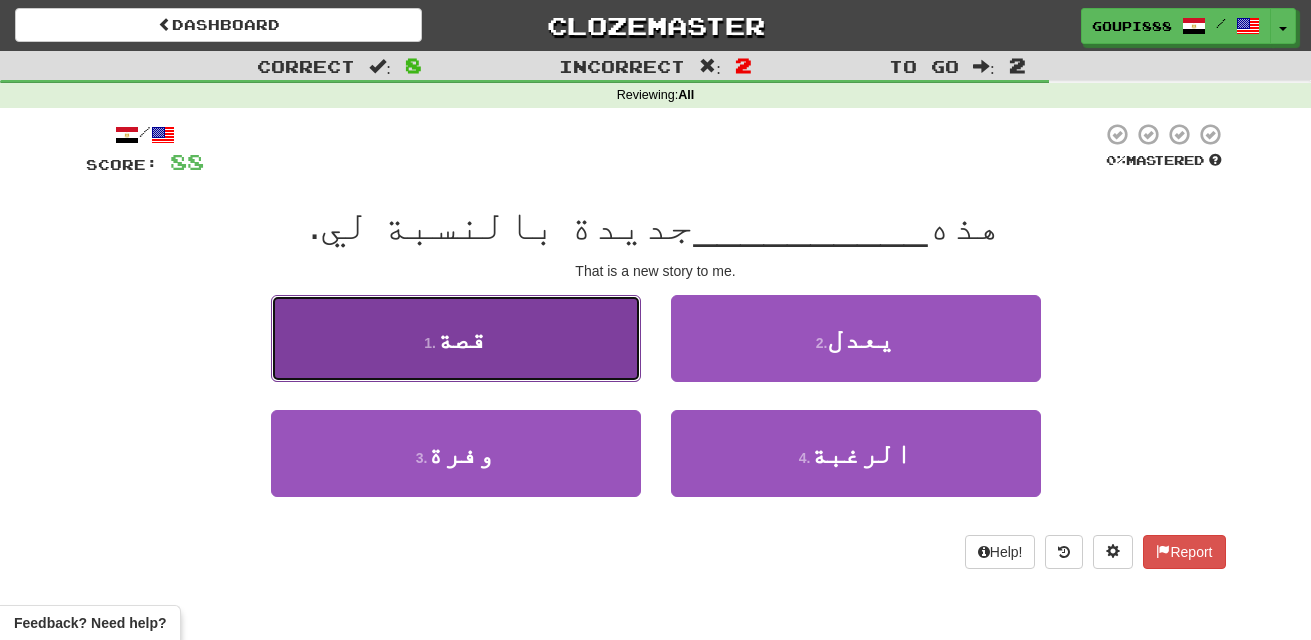 click on "1 .  قصة" at bounding box center [456, 338] 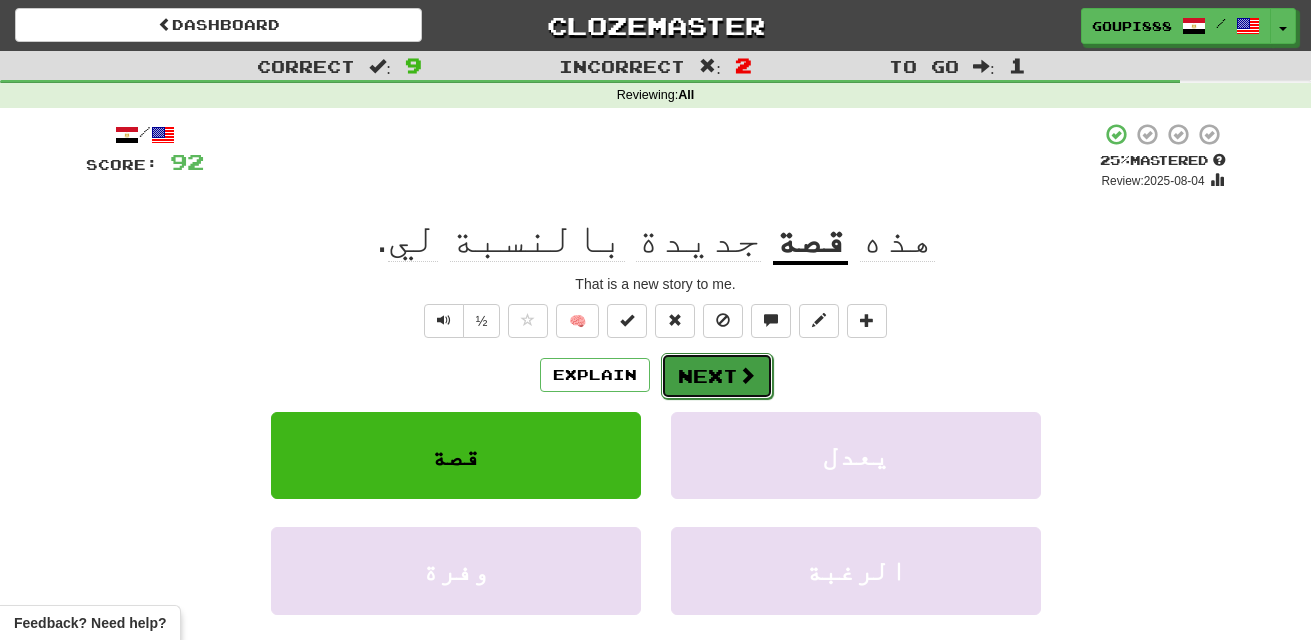 click at bounding box center (747, 375) 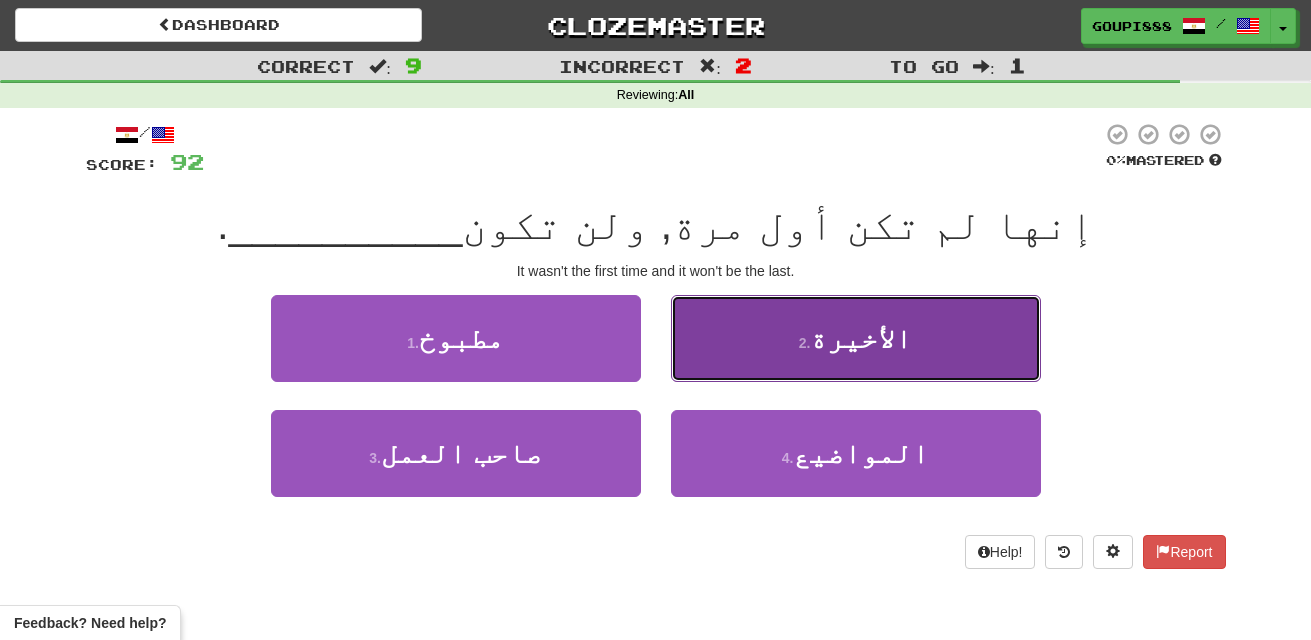 click on "2 .  الأخيرة" at bounding box center (856, 338) 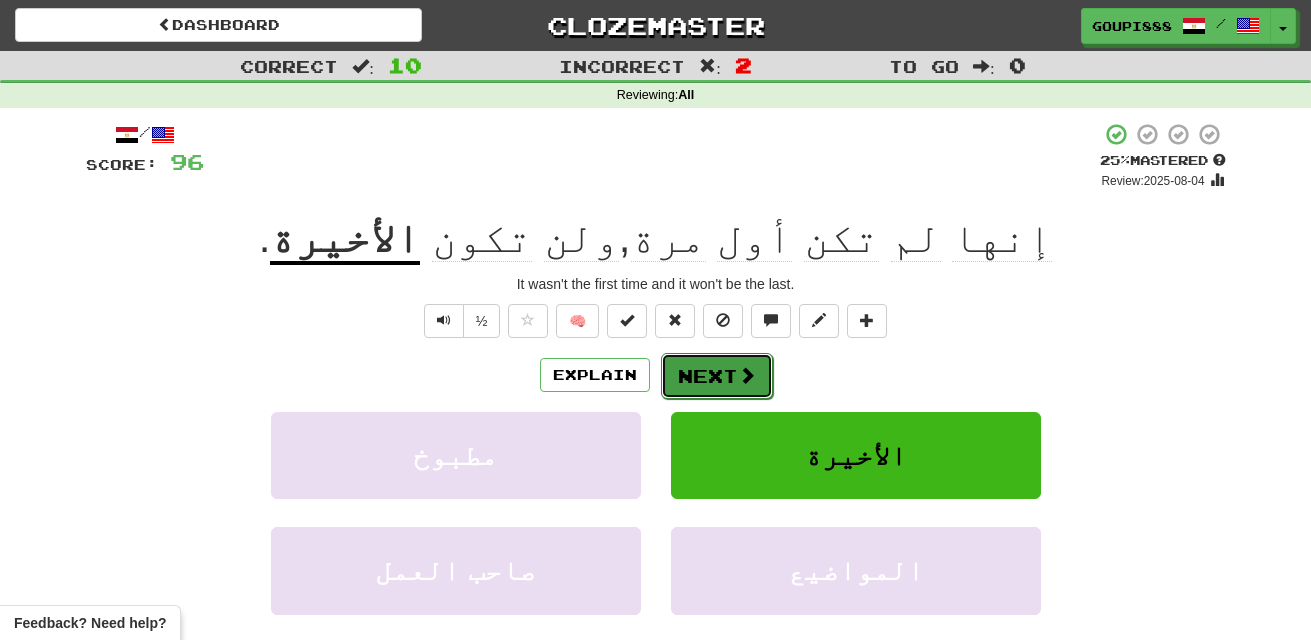 click at bounding box center (747, 375) 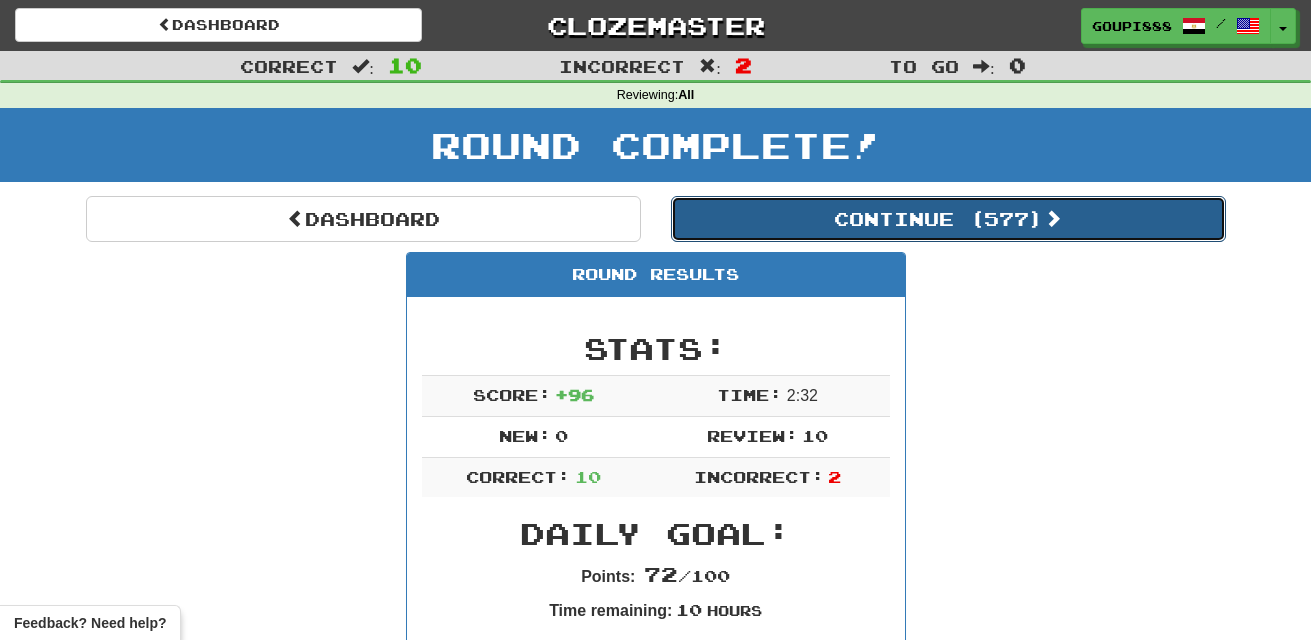 click on "Continue ( 577 )" at bounding box center (948, 219) 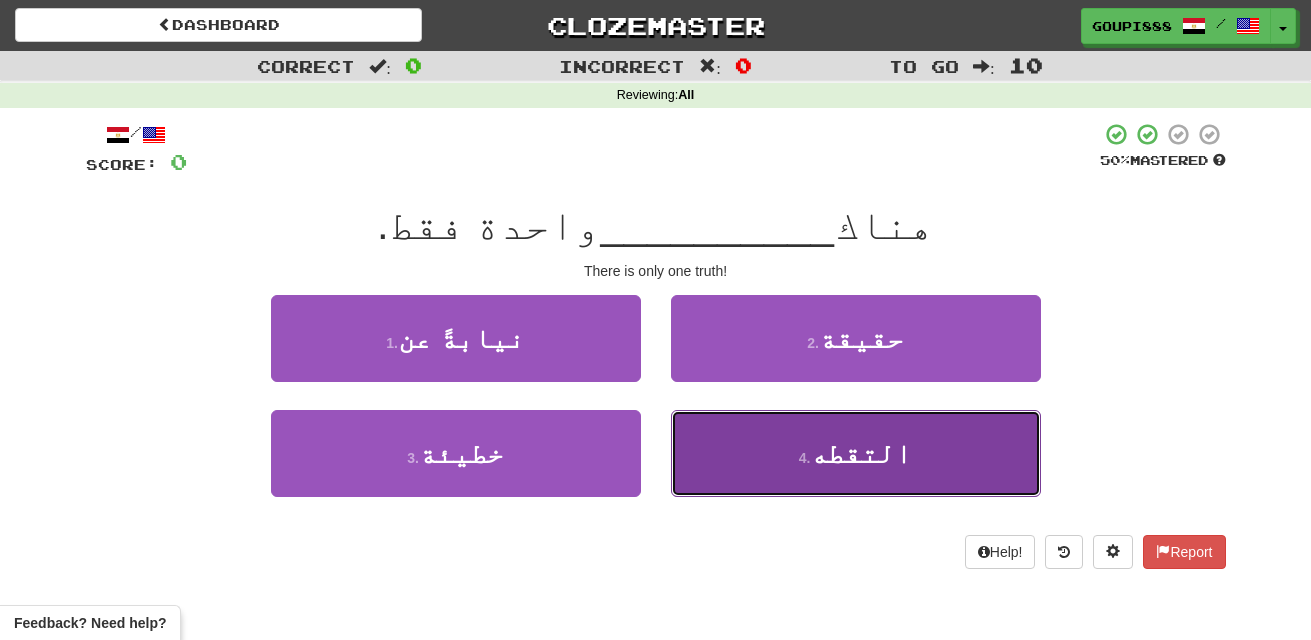click on "4 .  التقطه" at bounding box center (856, 453) 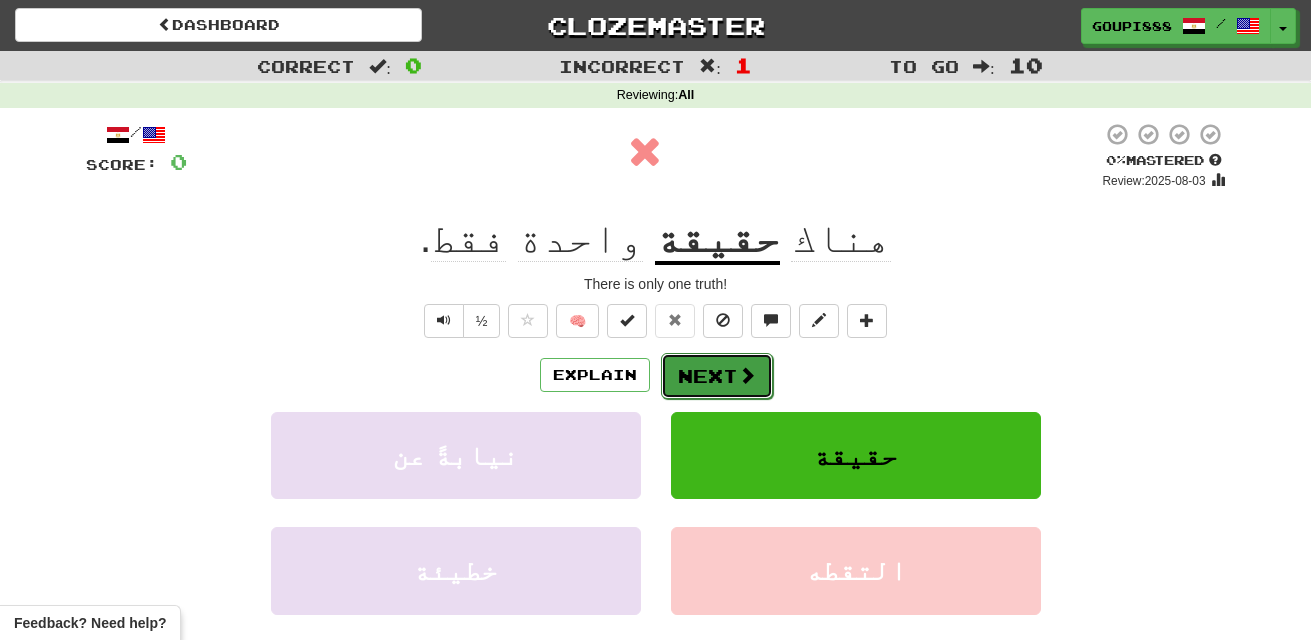 click at bounding box center (747, 375) 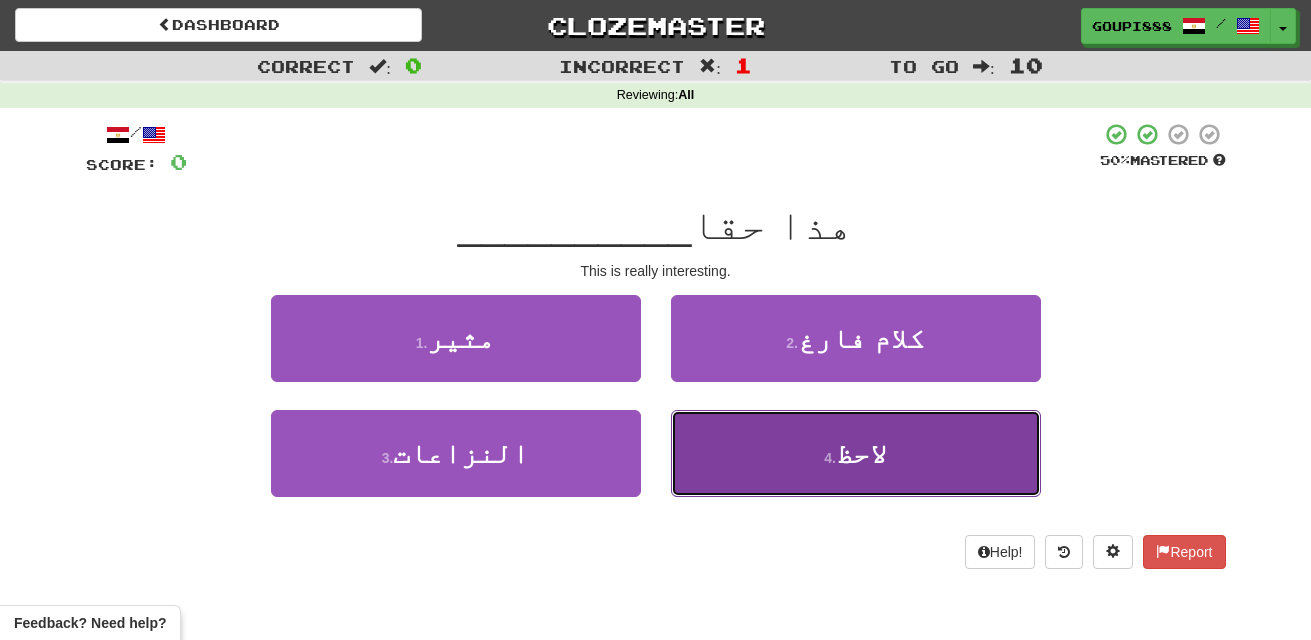 click on "4 .  لاحظ" at bounding box center [856, 453] 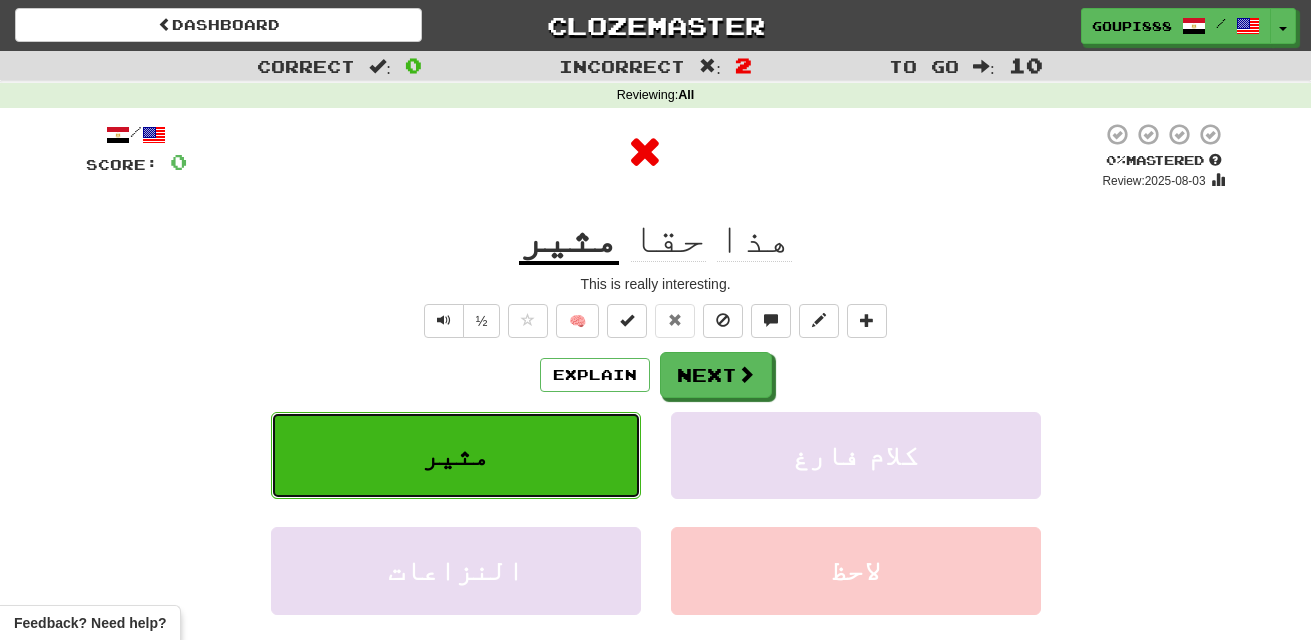 click on "مثير" at bounding box center (456, 455) 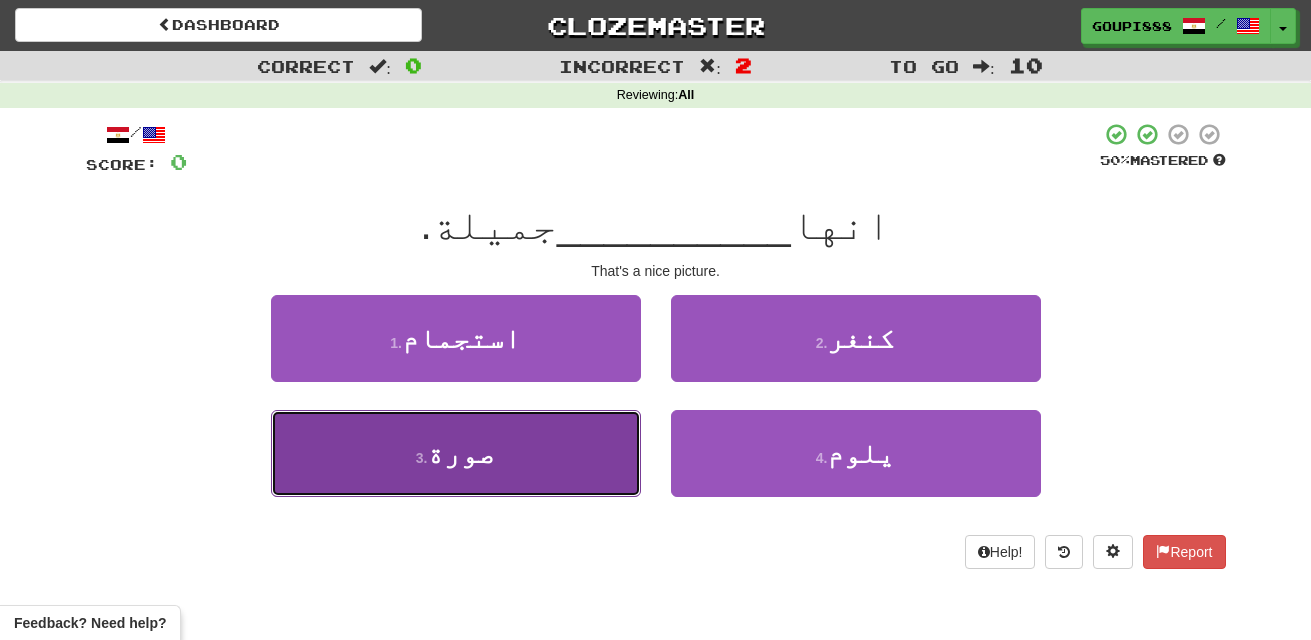click on "3 .  صورة" at bounding box center [456, 453] 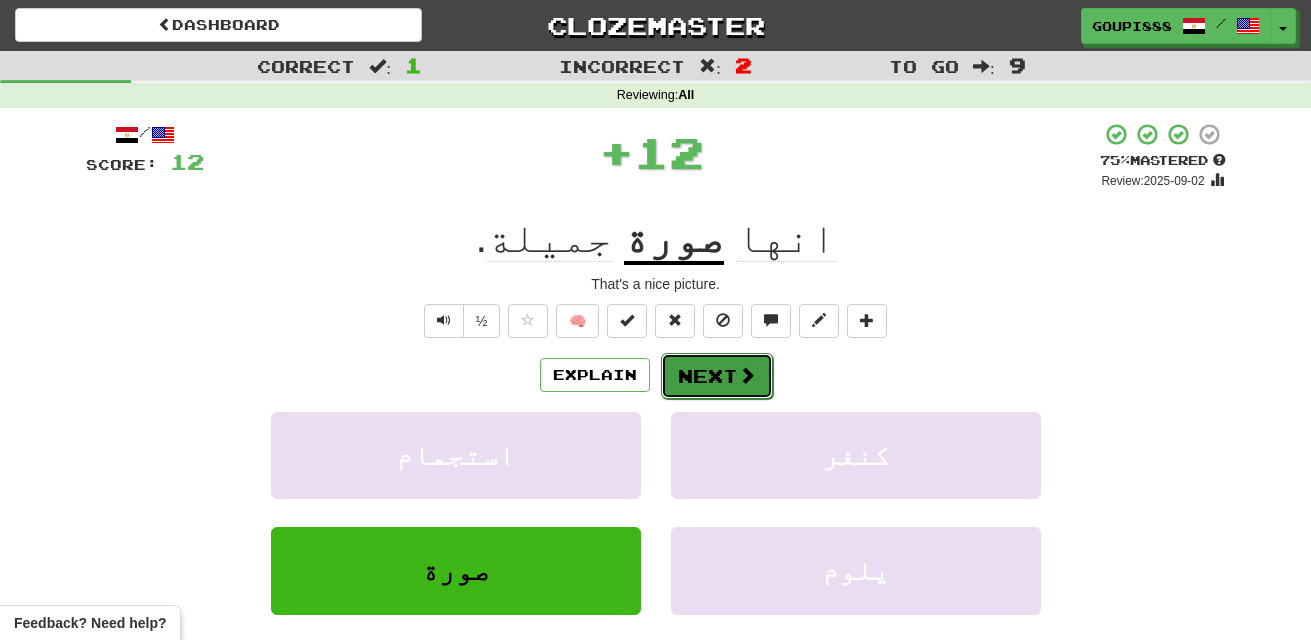 click on "Next" at bounding box center [717, 376] 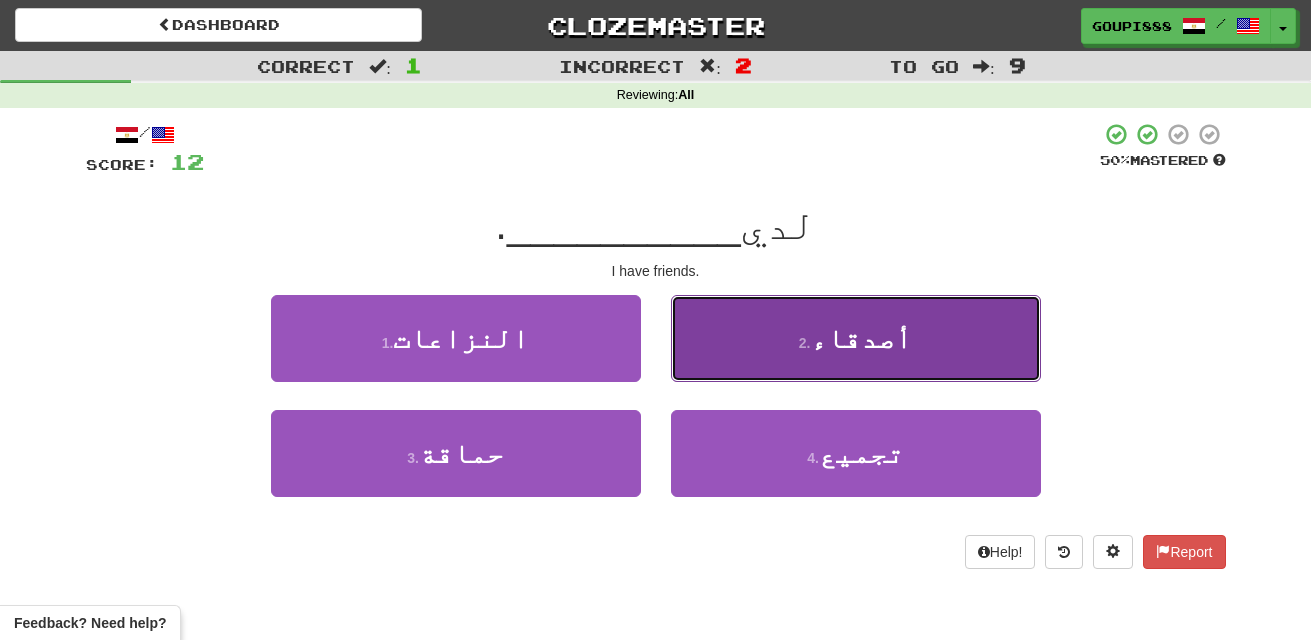 click on "أصدقاء" at bounding box center [861, 338] 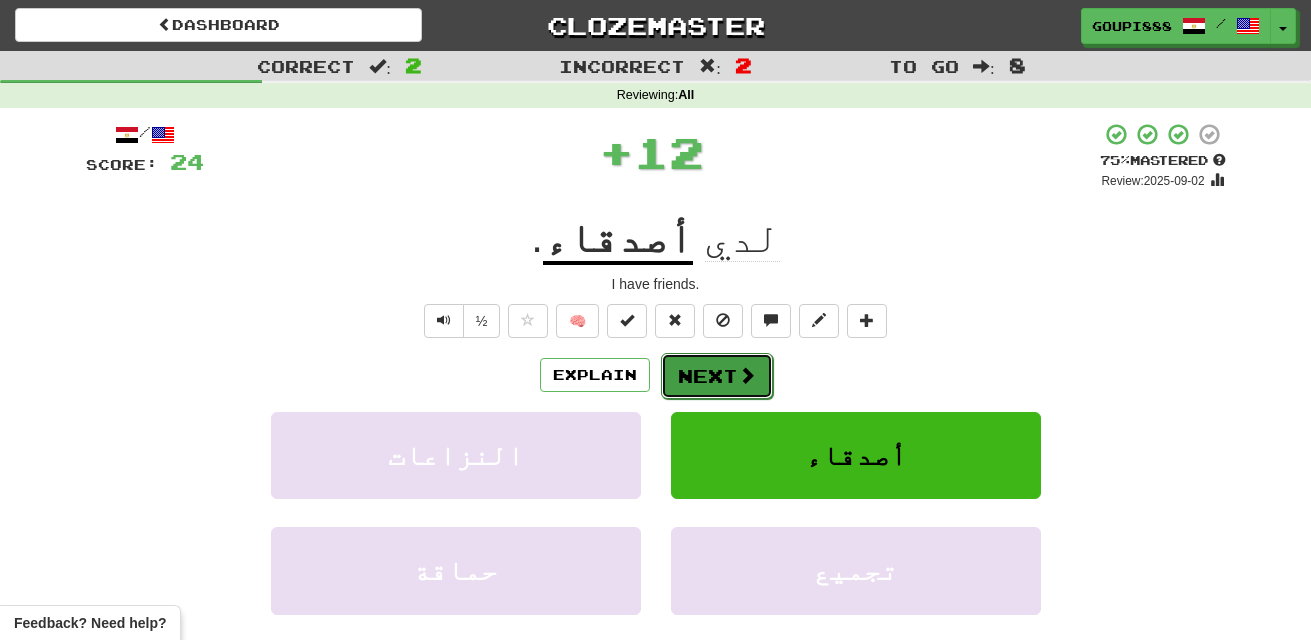 click at bounding box center (747, 375) 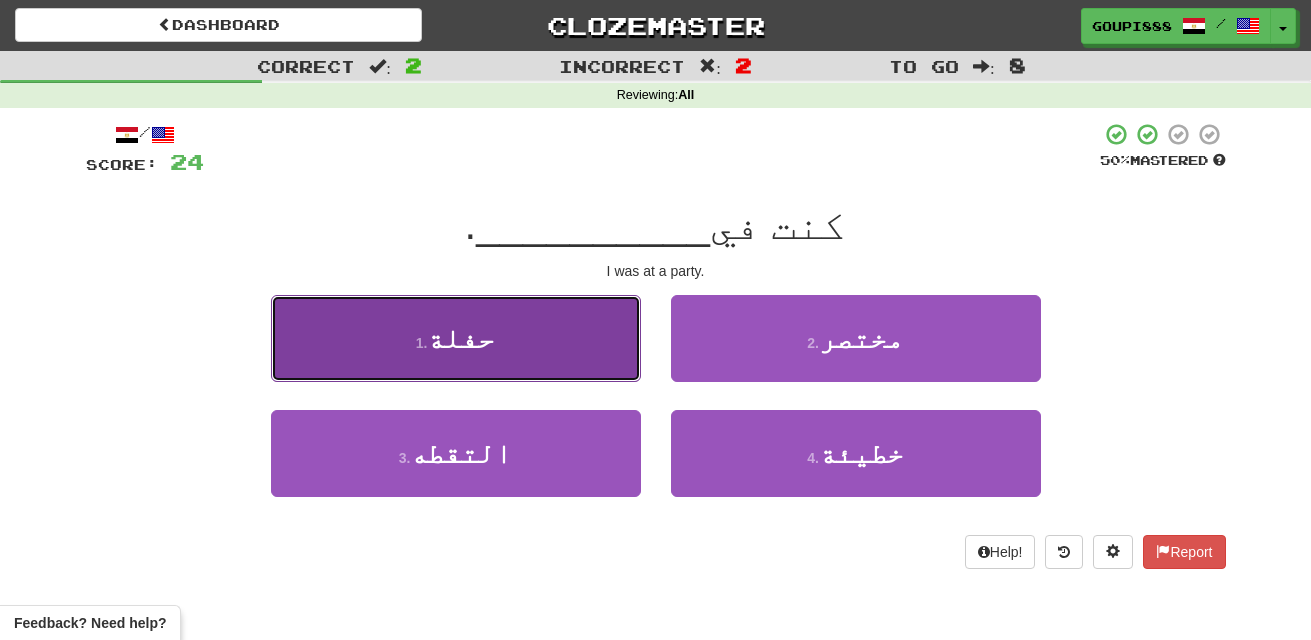 click on "حفلة" at bounding box center (461, 338) 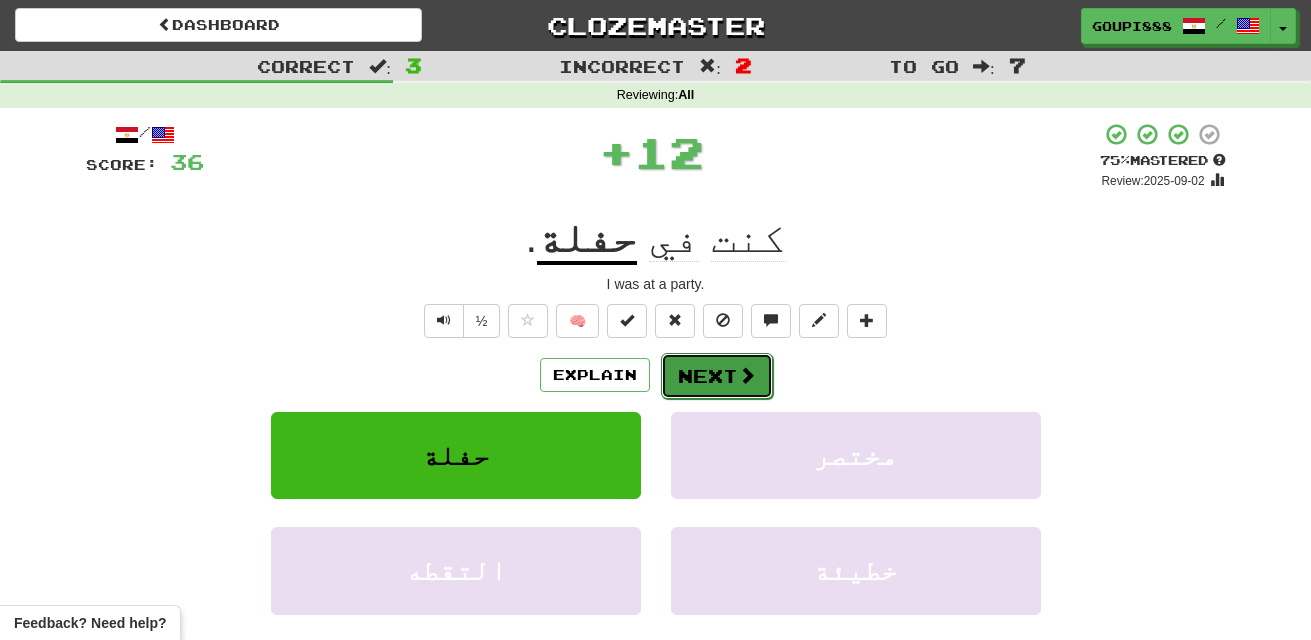 click at bounding box center (747, 375) 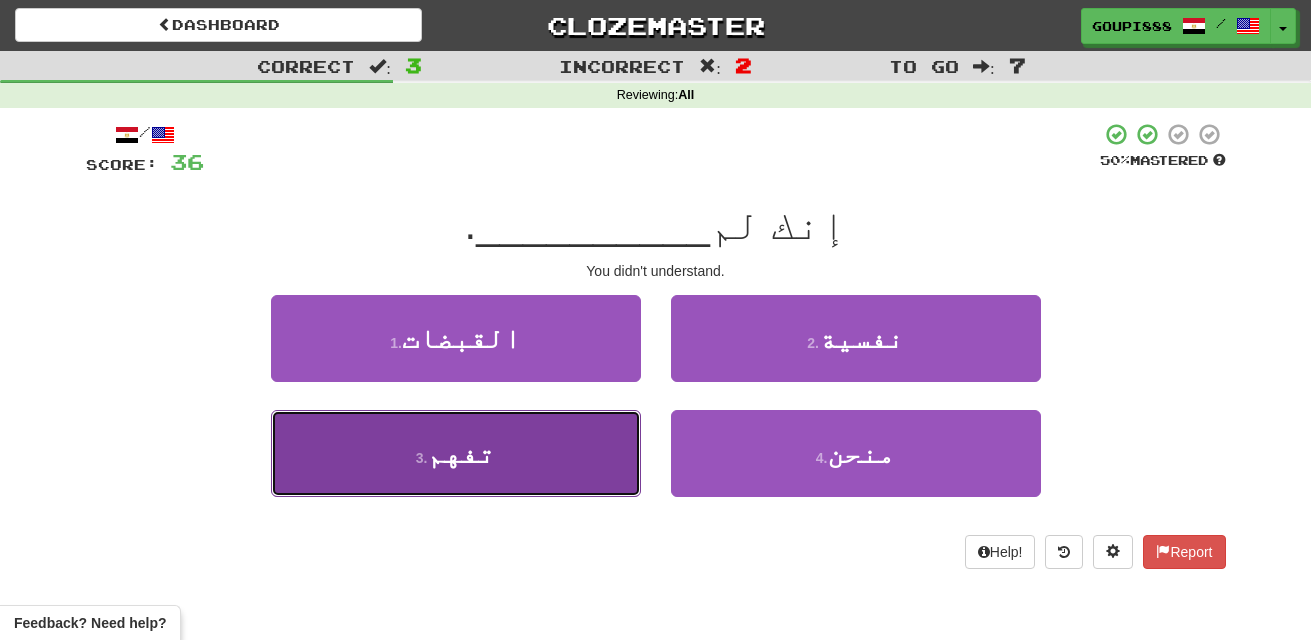 click on "3 .  تفهم" at bounding box center [456, 453] 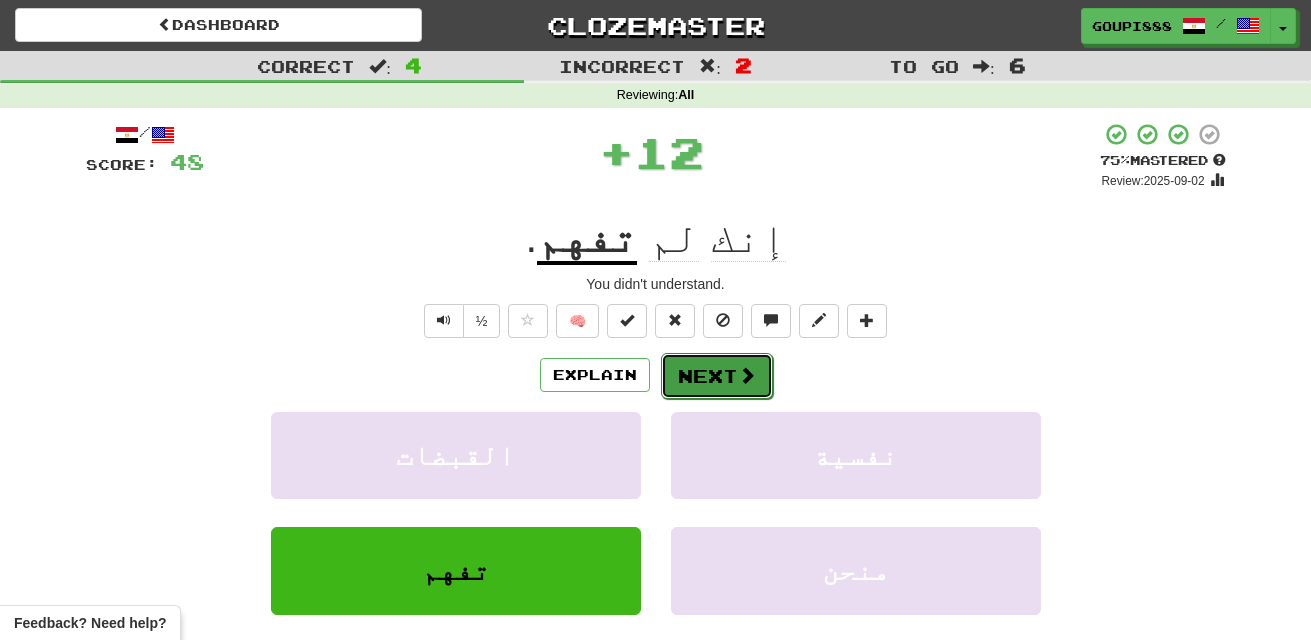 click on "Next" at bounding box center [717, 376] 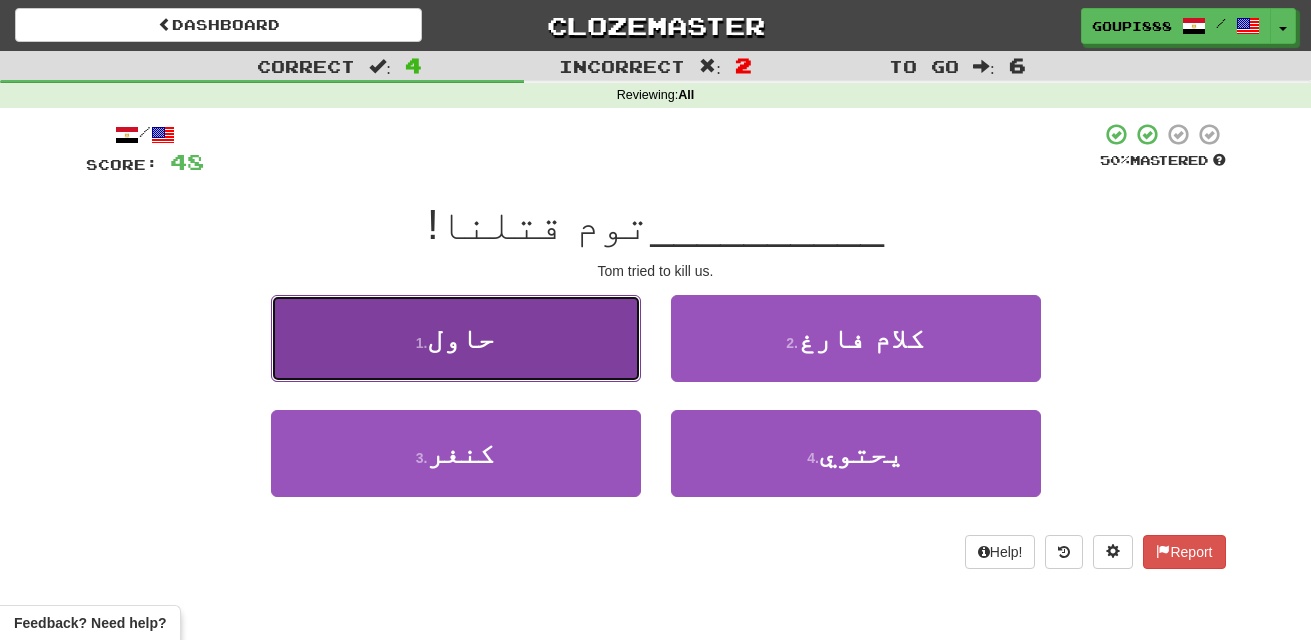 click on "حاول" at bounding box center [461, 338] 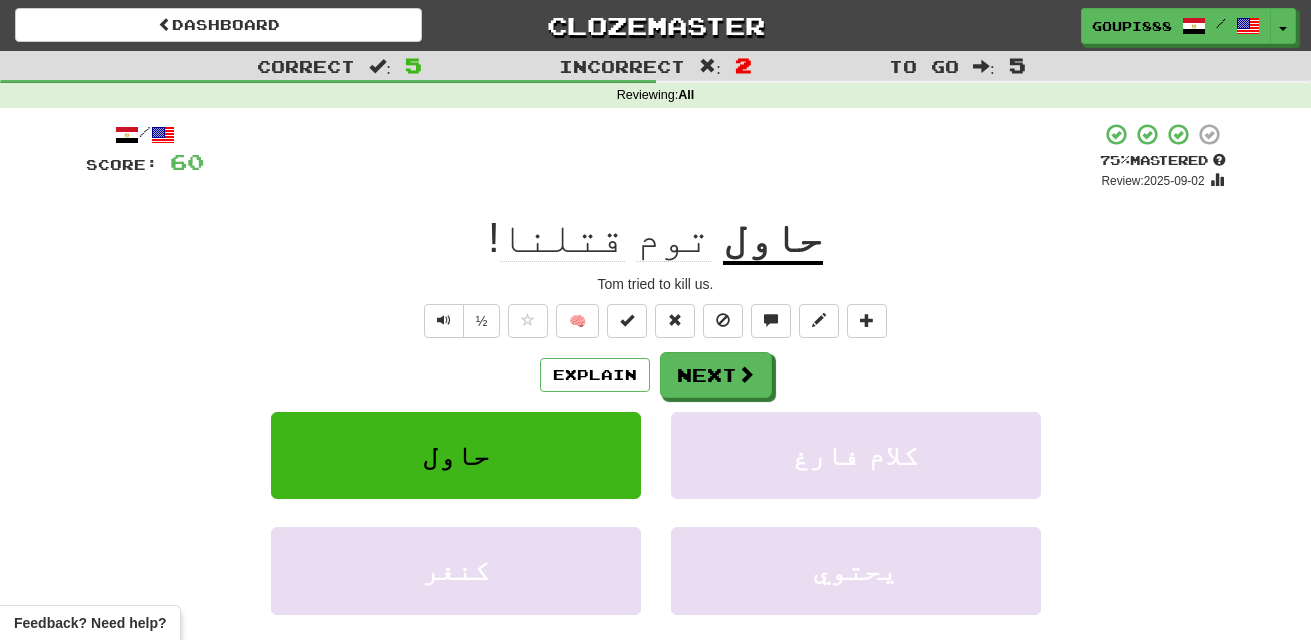 click on "حاول" at bounding box center [773, 239] 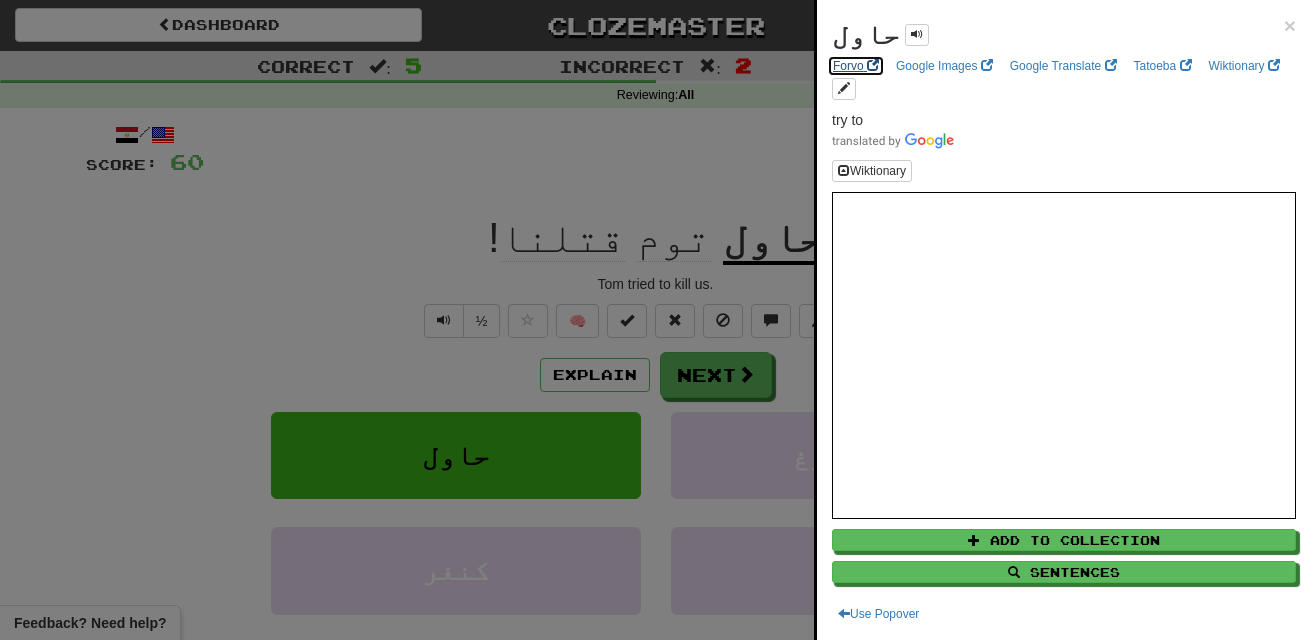 click on "Forvo" at bounding box center [856, 66] 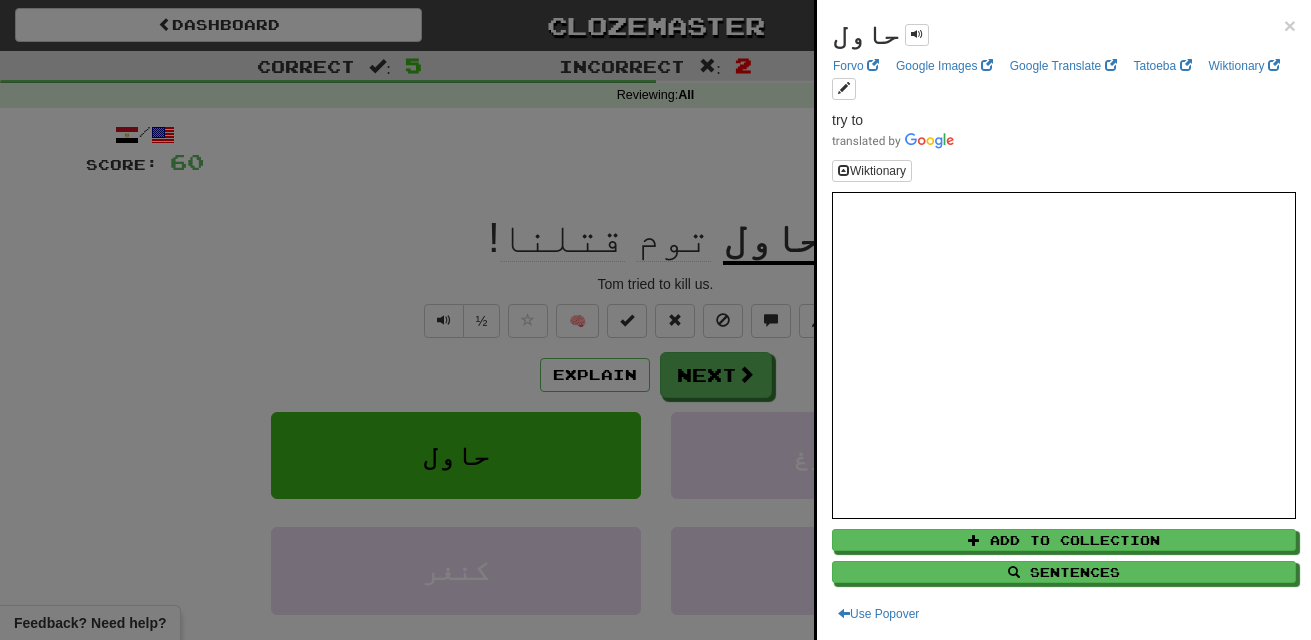 click at bounding box center (655, 320) 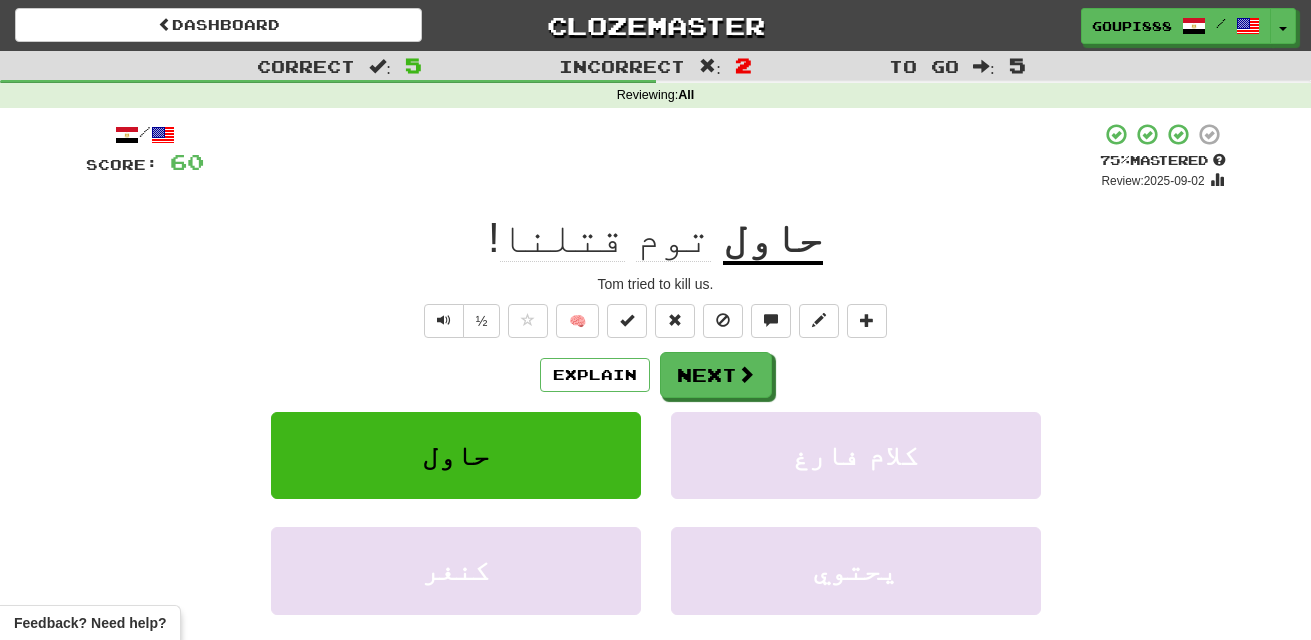 click on "حاول" at bounding box center (773, 239) 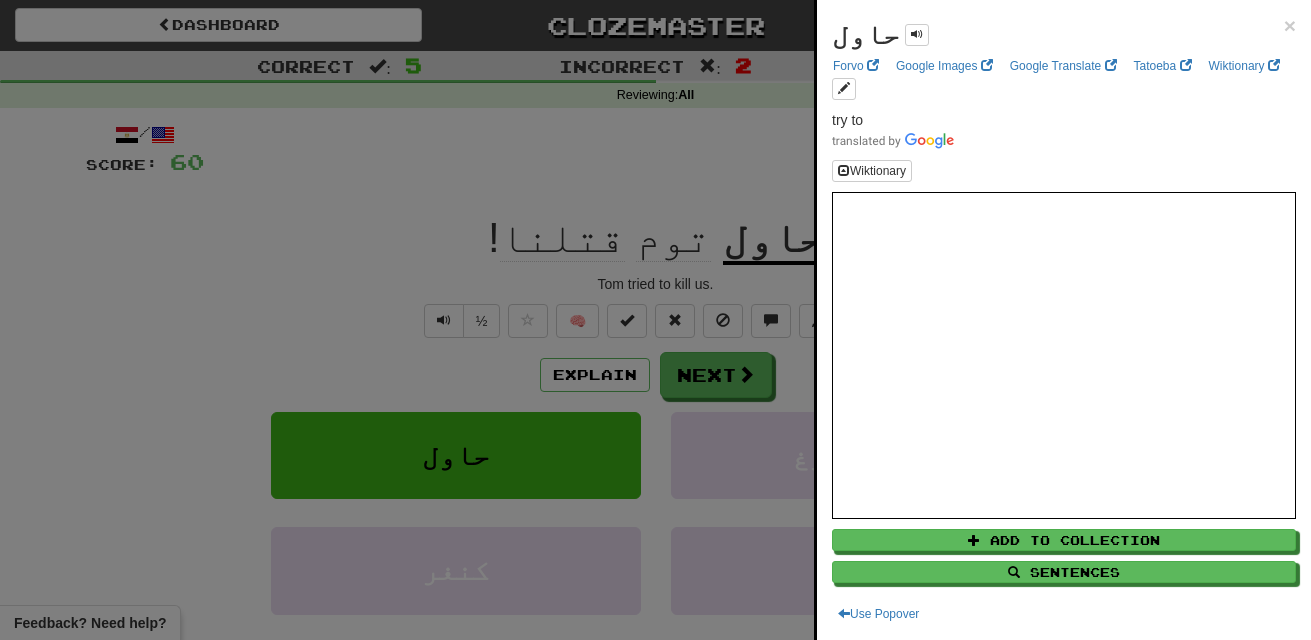 click at bounding box center (655, 320) 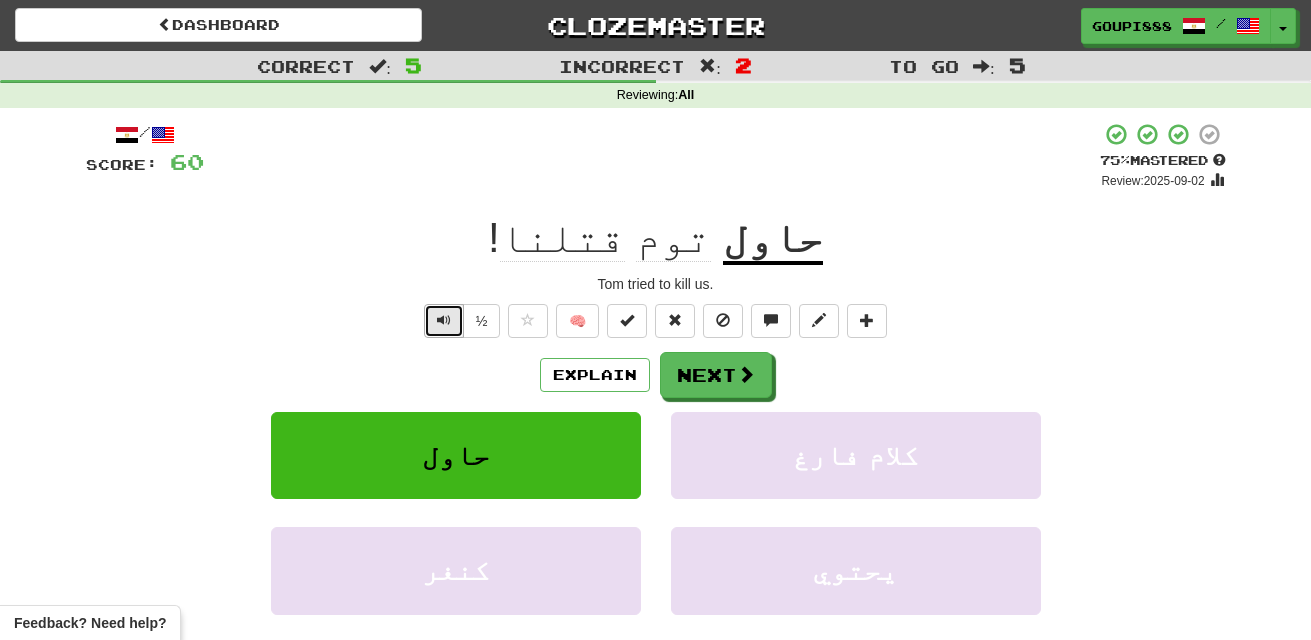 click at bounding box center [444, 321] 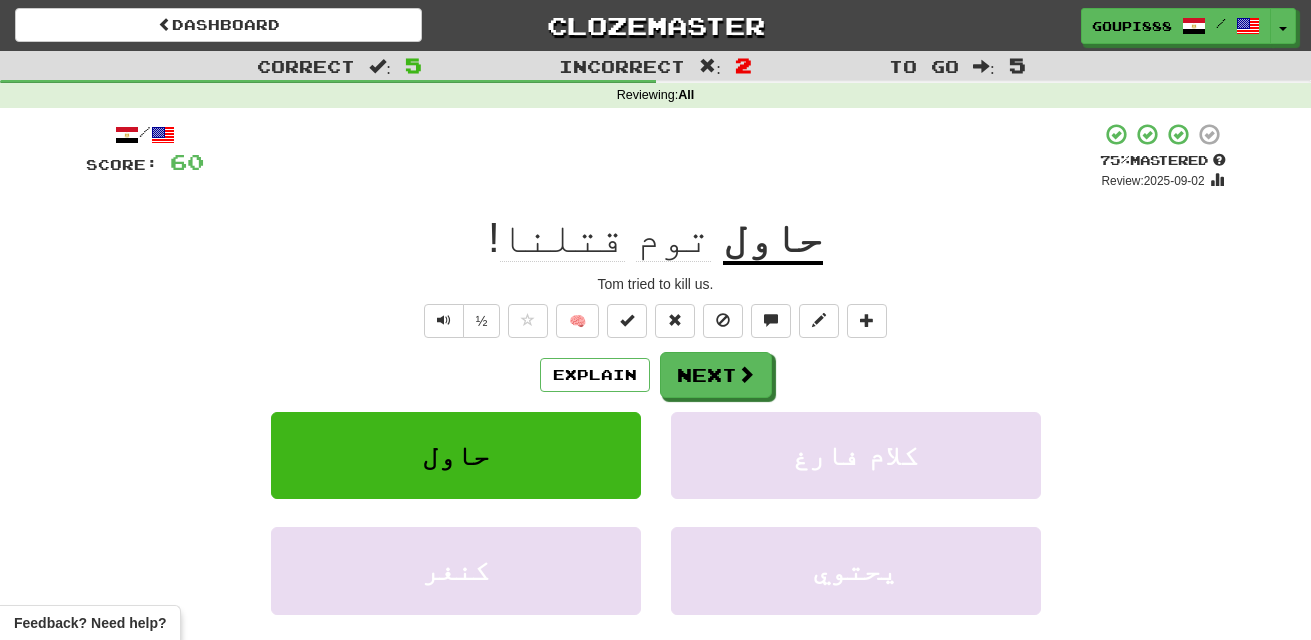 click on "حاول   توم   قتلنا ! Tom tried to kill us." at bounding box center [656, 435] 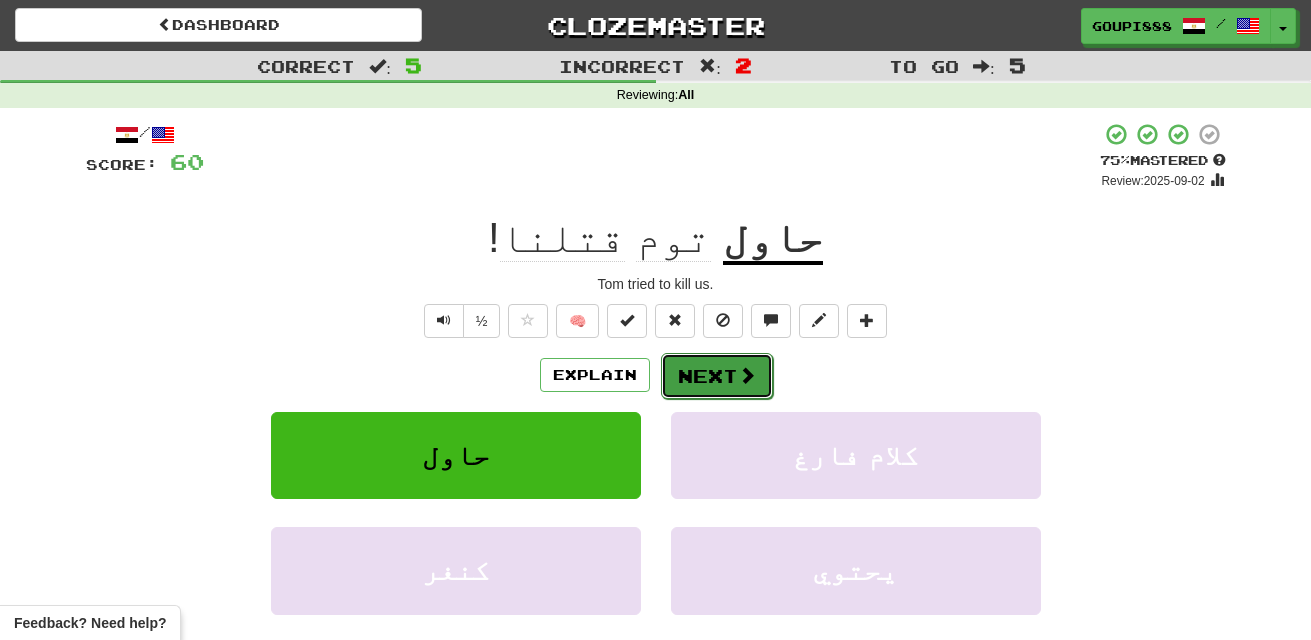 click on "Next" at bounding box center (717, 376) 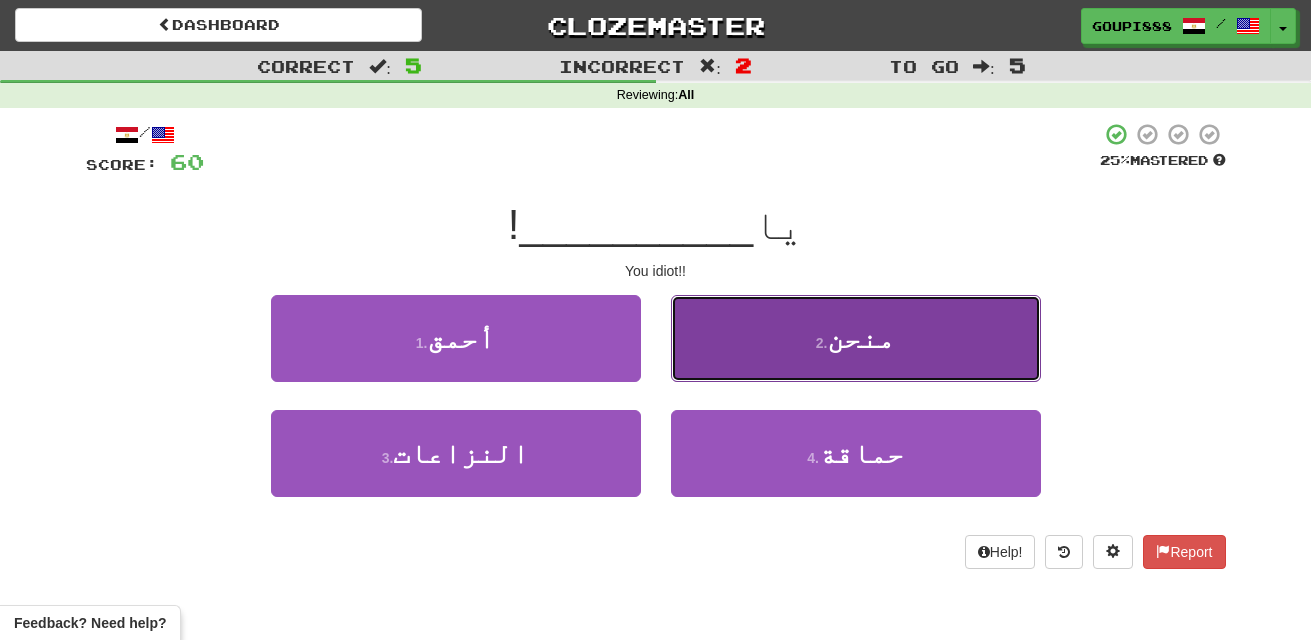 click on "2 .  منحن" at bounding box center [856, 338] 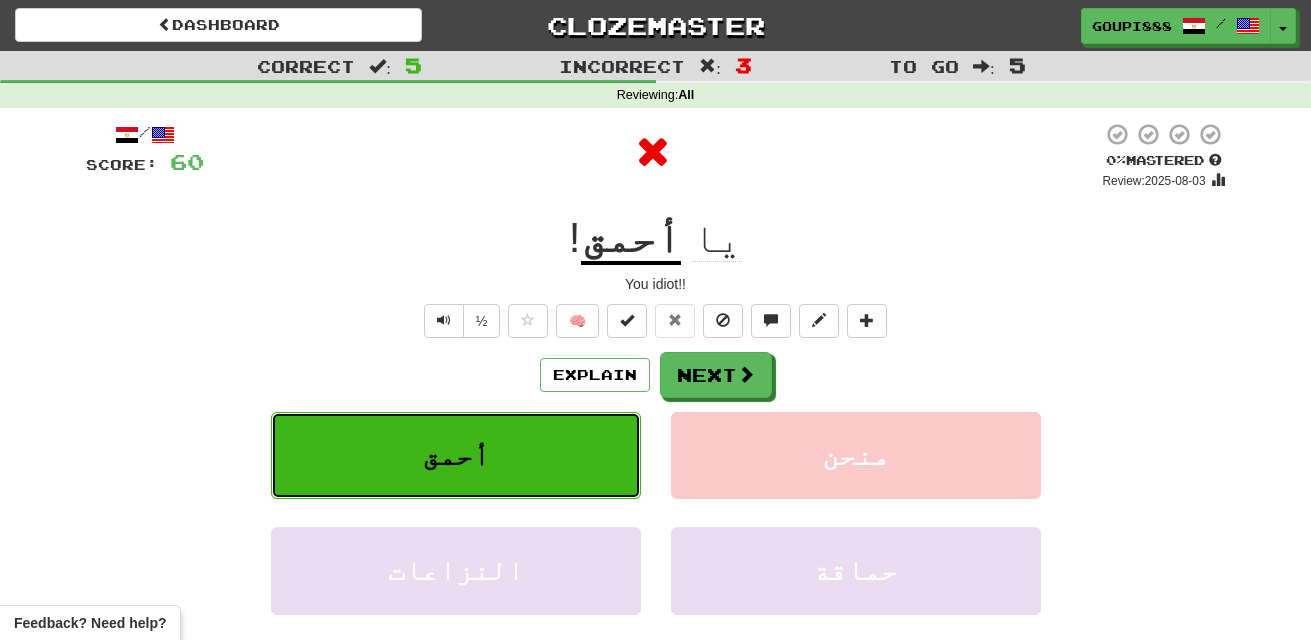 click on "أحمق" at bounding box center (456, 455) 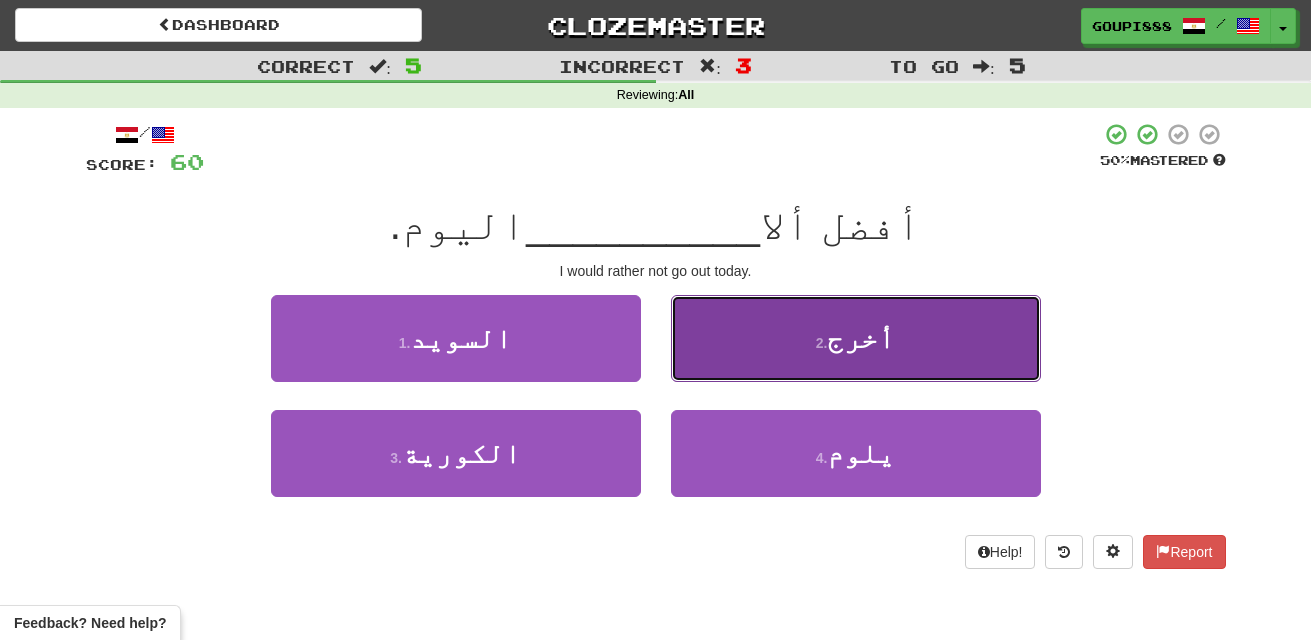 click on "2 .  أخرج" at bounding box center [856, 338] 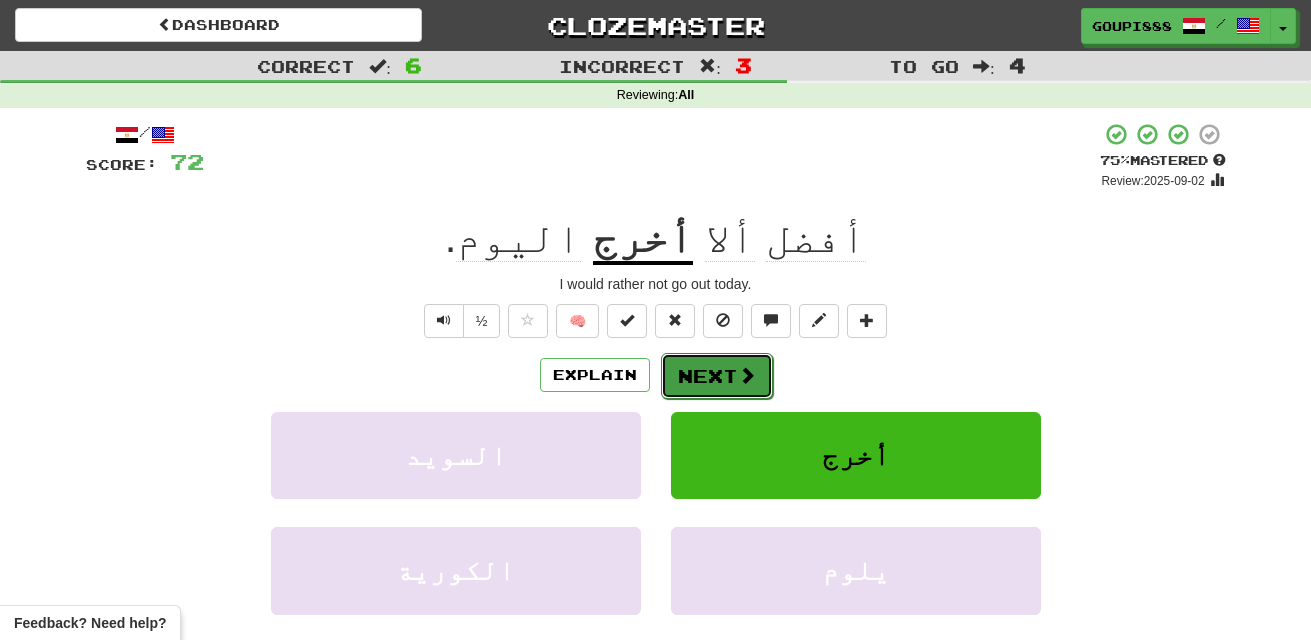 click at bounding box center [747, 375] 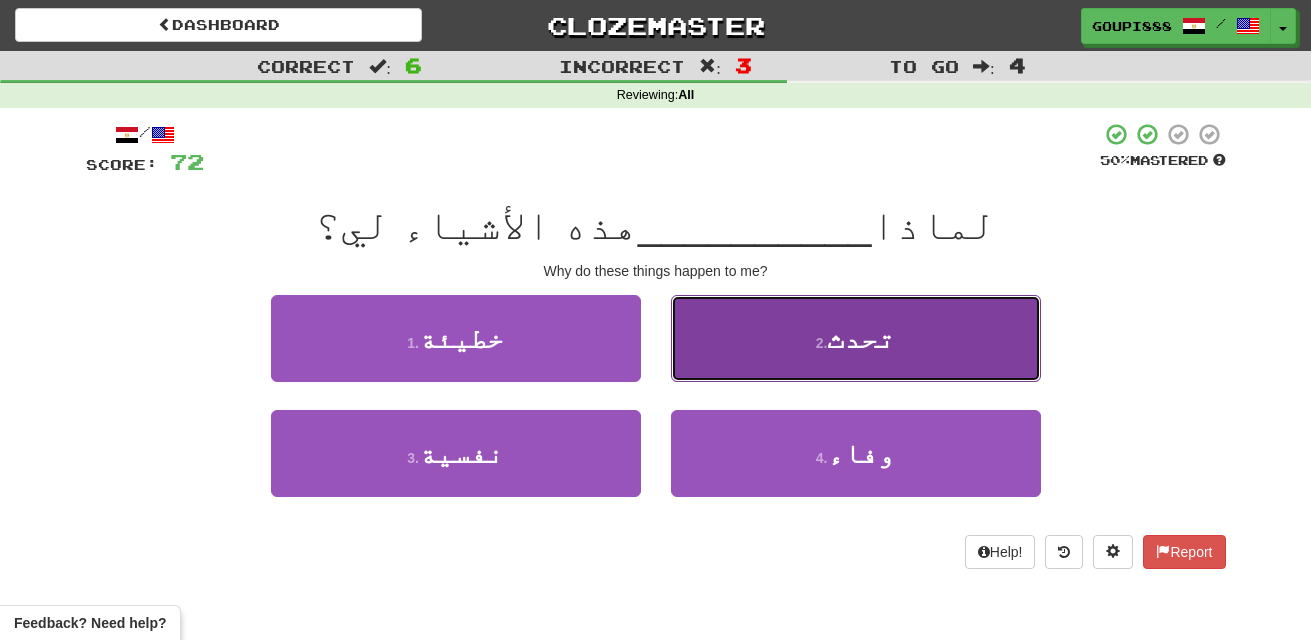 click on "تحدث" at bounding box center [861, 338] 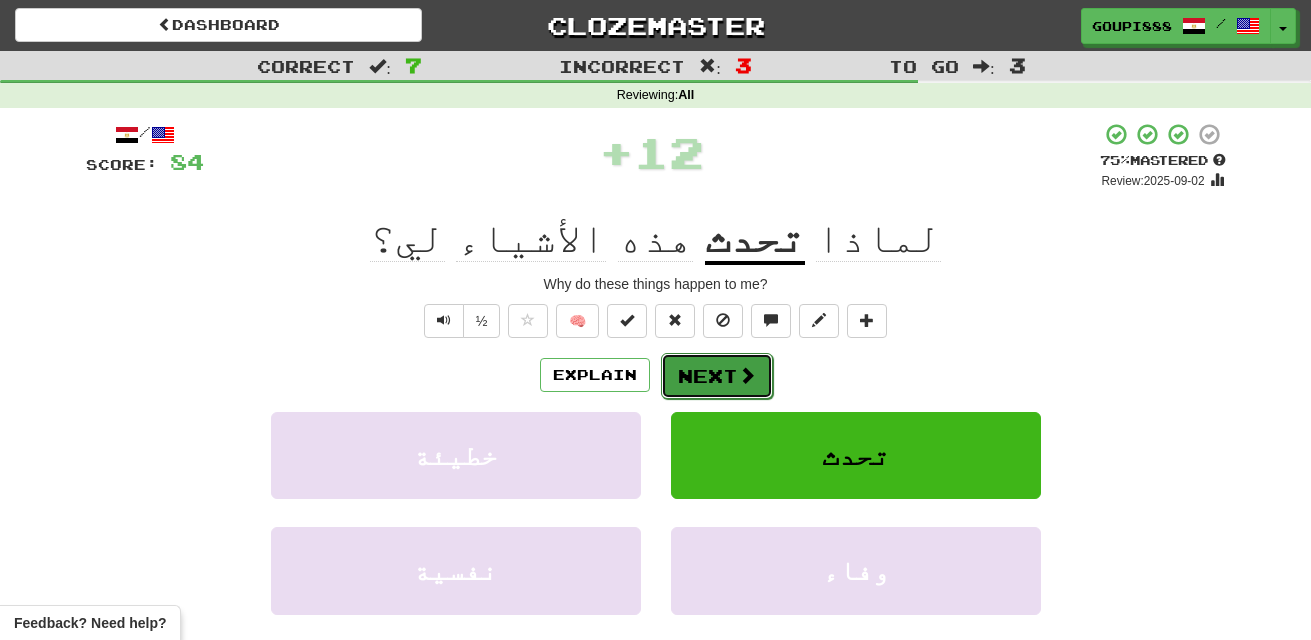click on "Next" at bounding box center (717, 376) 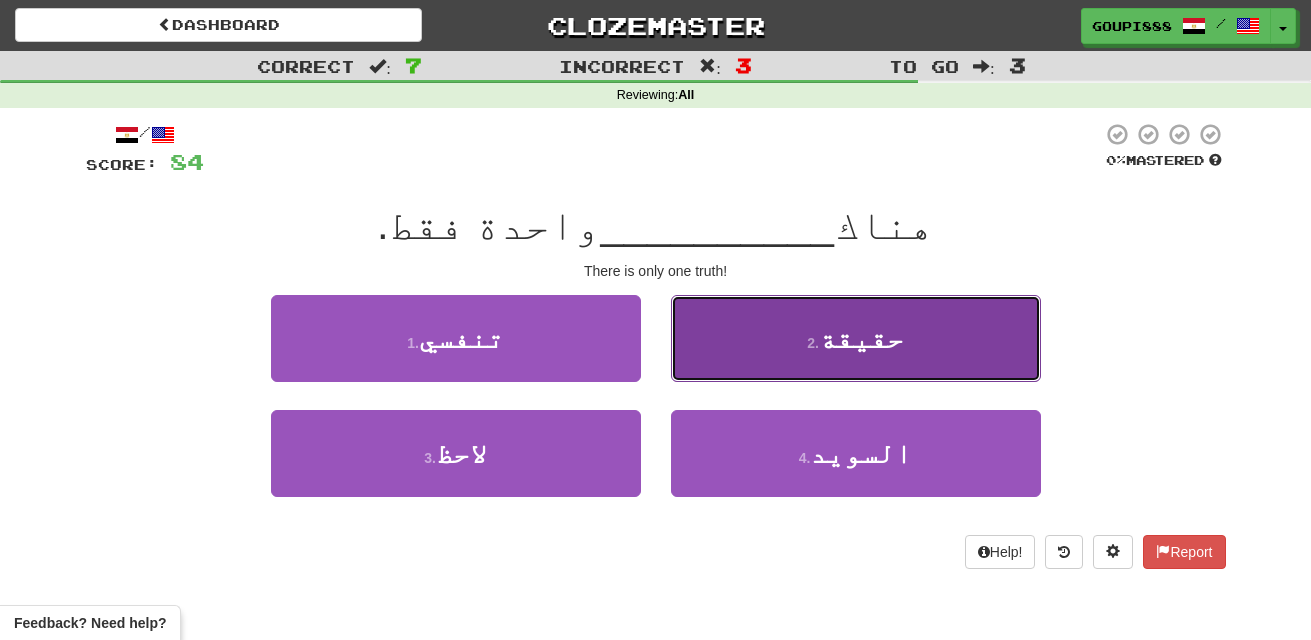 click on "2 .  حقيقة" at bounding box center (856, 338) 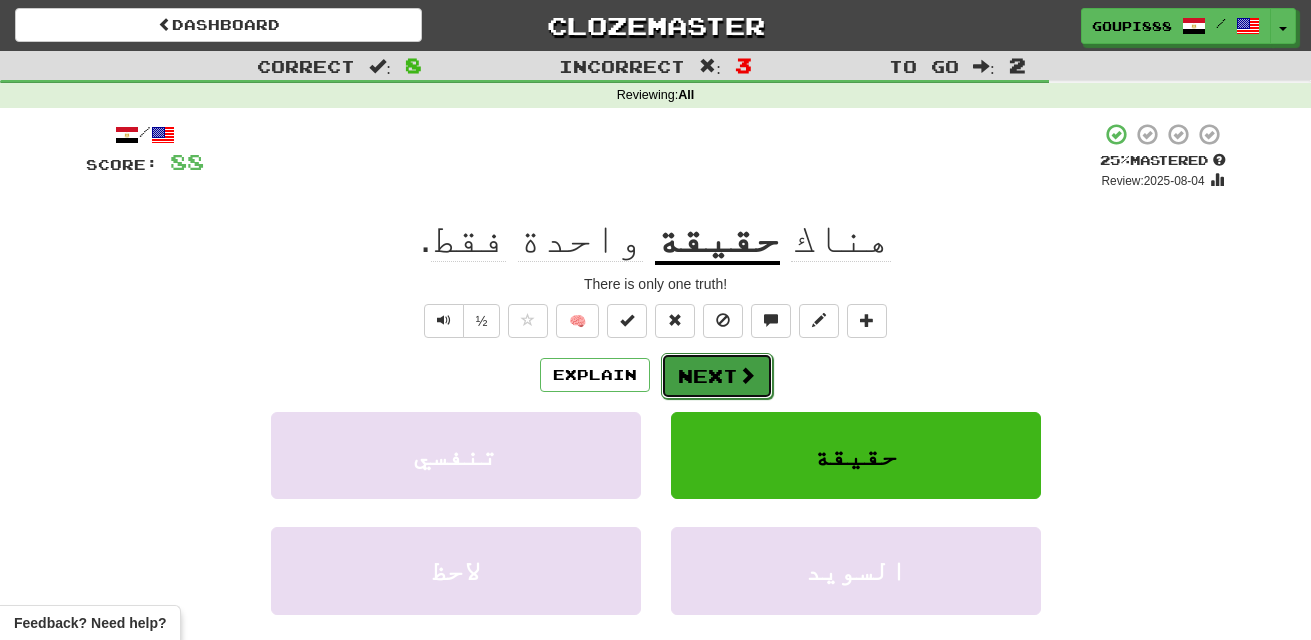 click at bounding box center (747, 375) 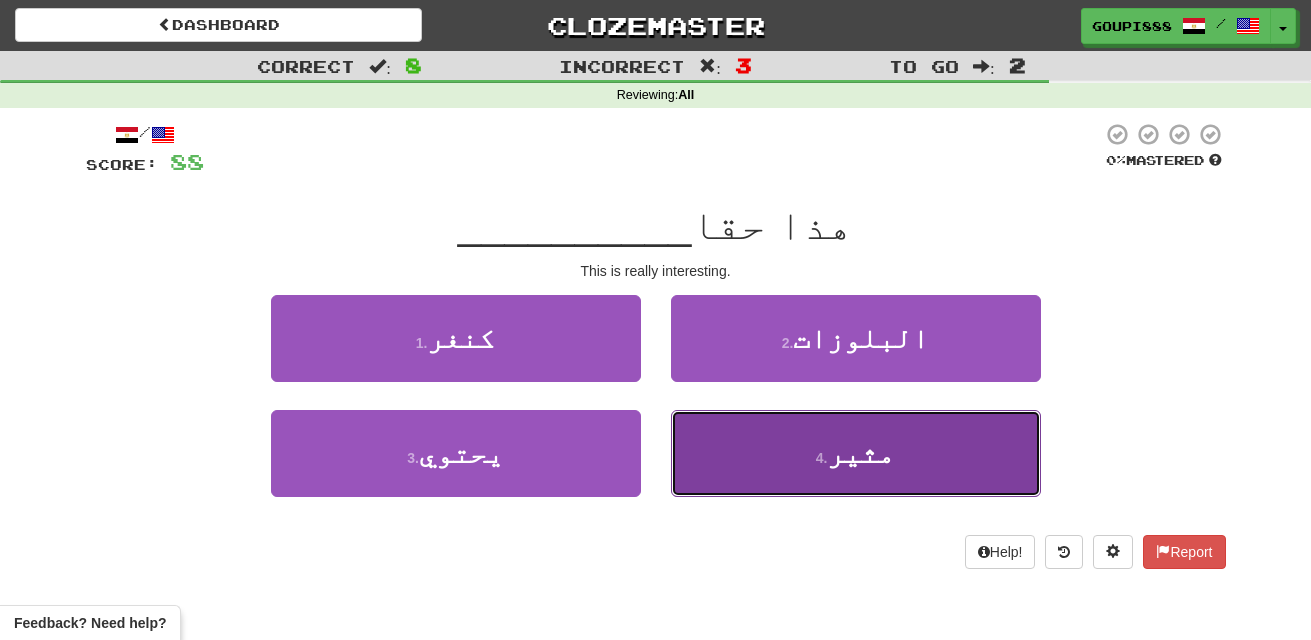 click on "4 .  مثير" at bounding box center (856, 453) 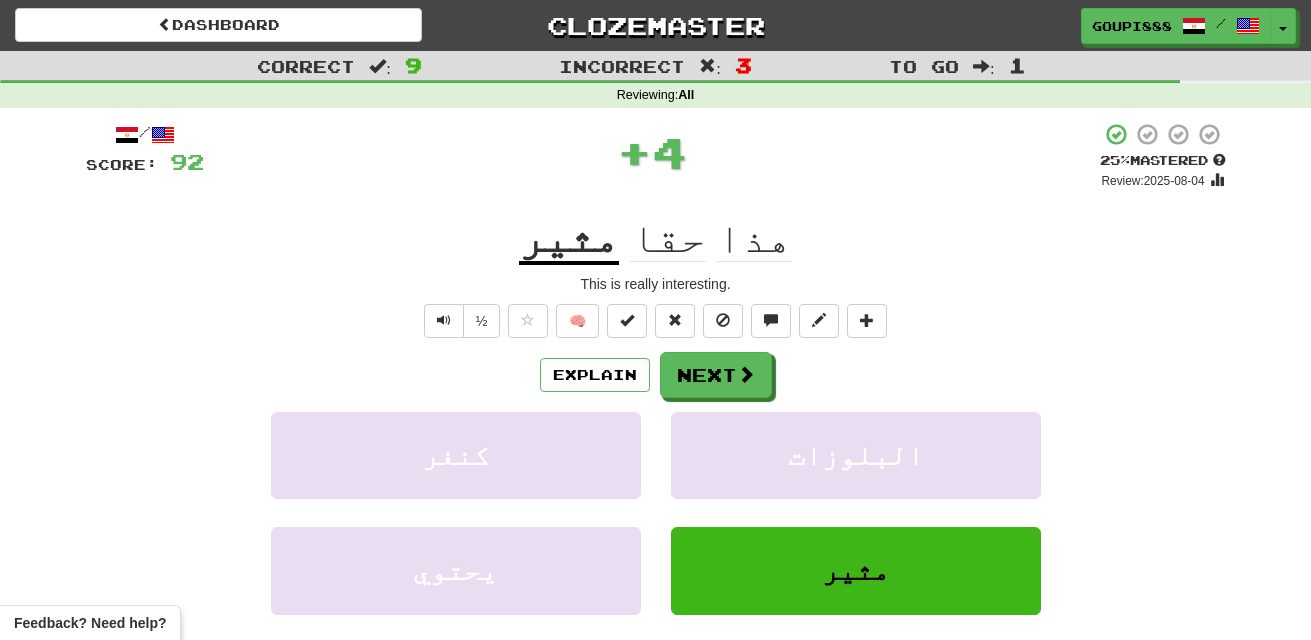 click on "مثير" at bounding box center [569, 239] 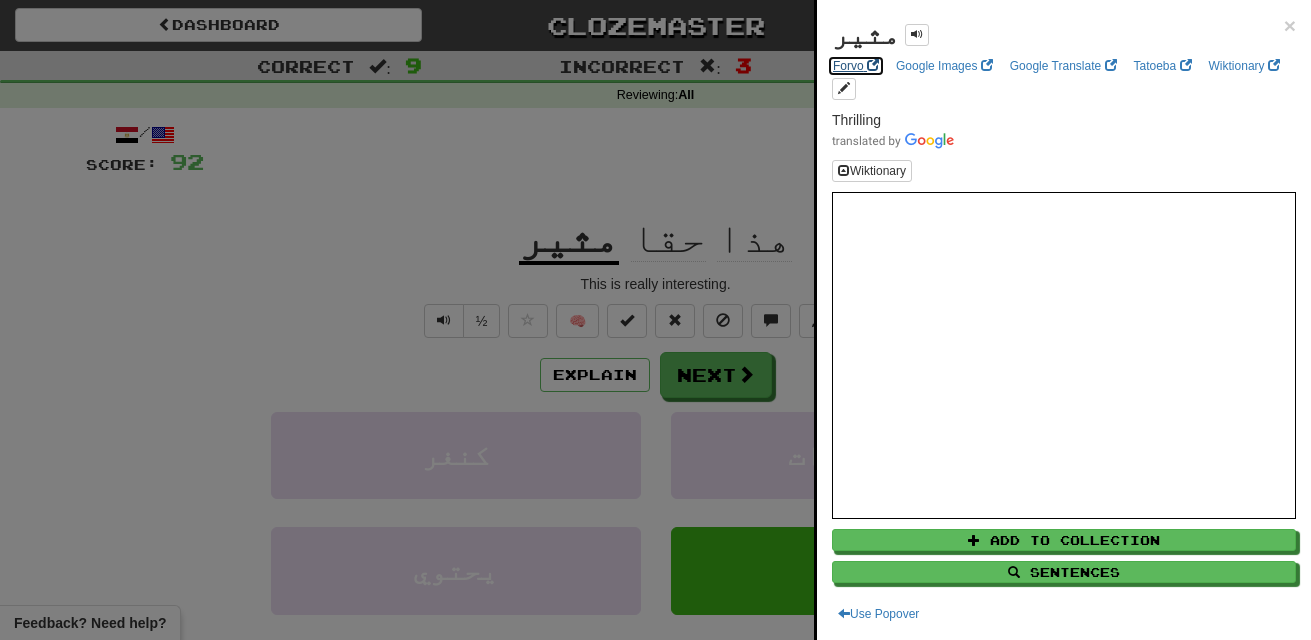 click on "Forvo" at bounding box center (856, 66) 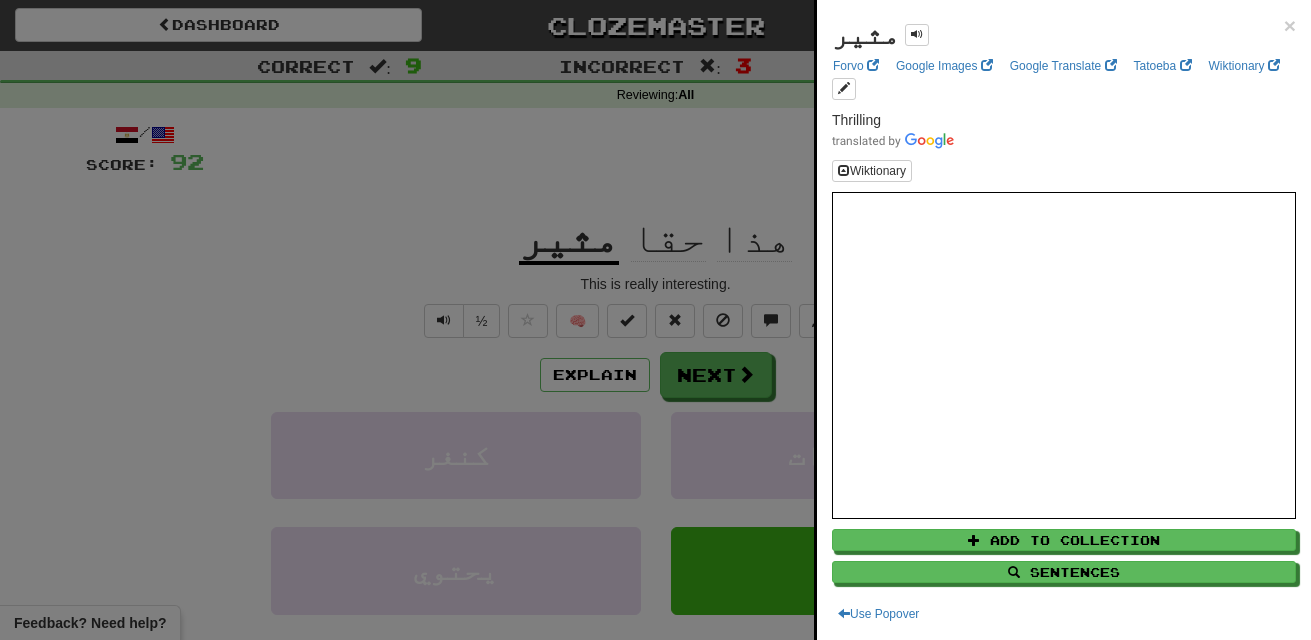 click at bounding box center [655, 320] 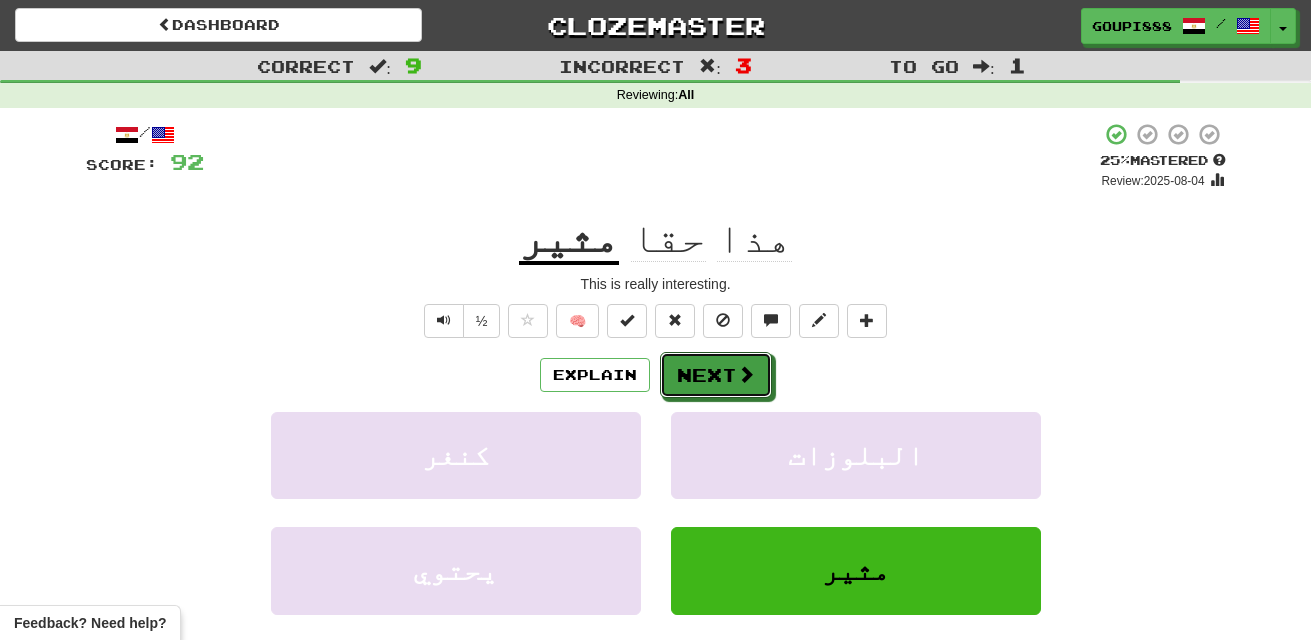 click on "Next" at bounding box center [716, 375] 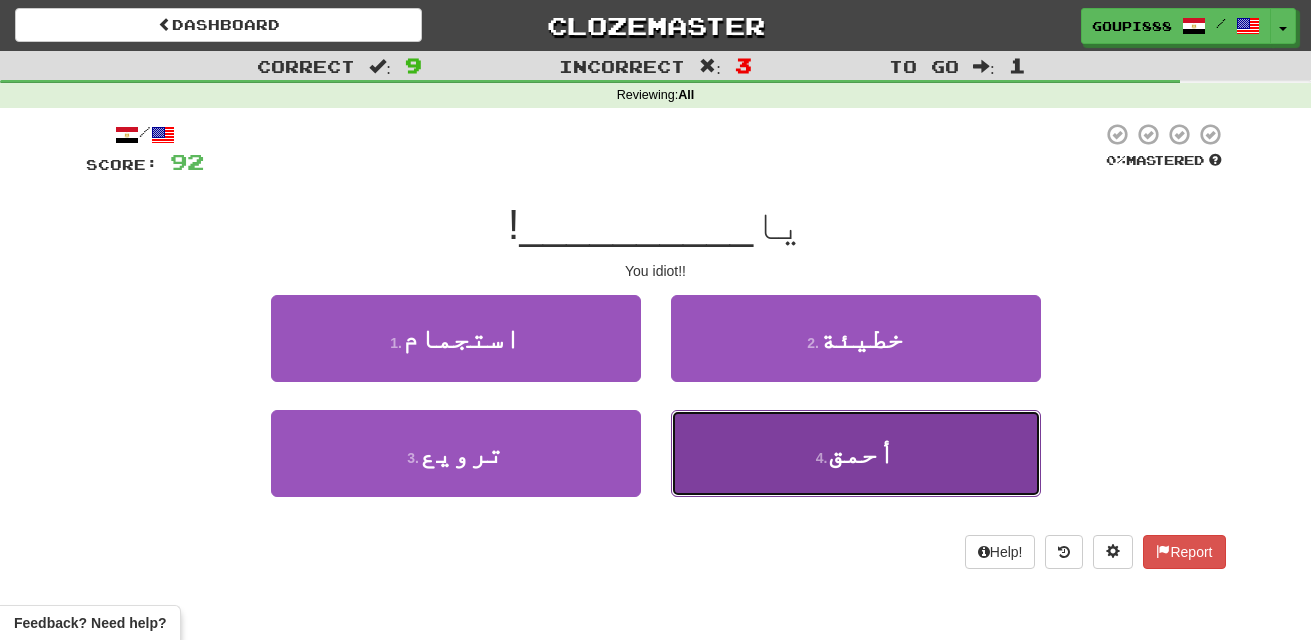 click on "أحمق" at bounding box center (861, 453) 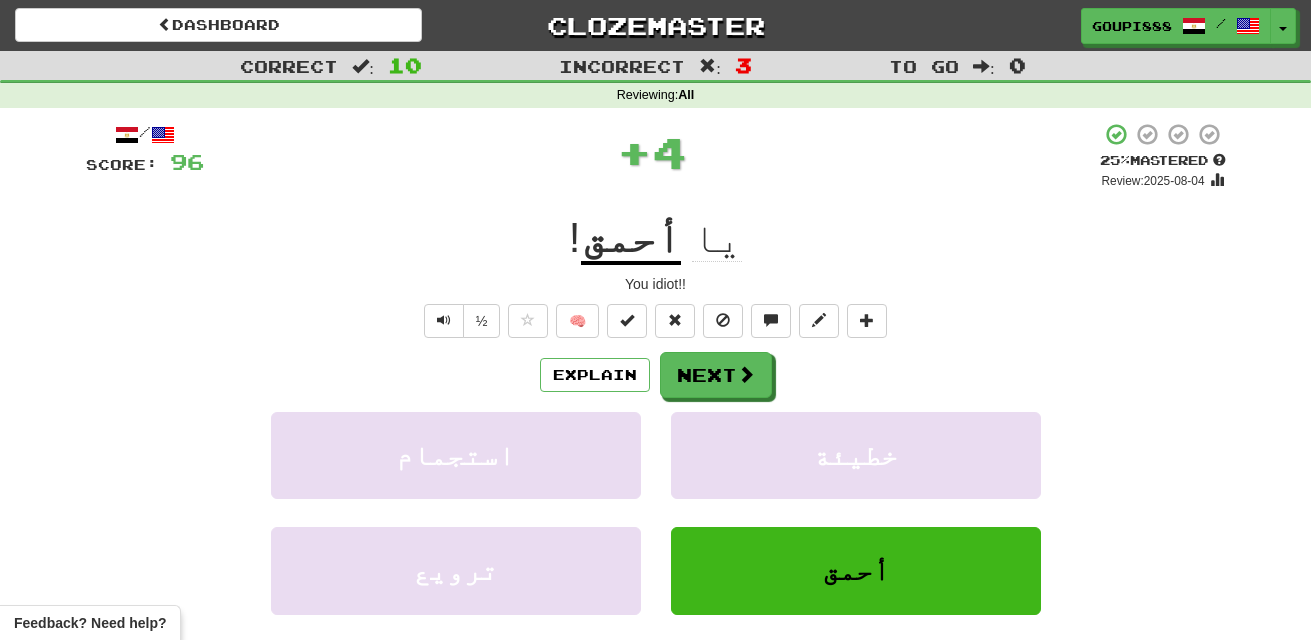 click on "أحمق" at bounding box center (631, 239) 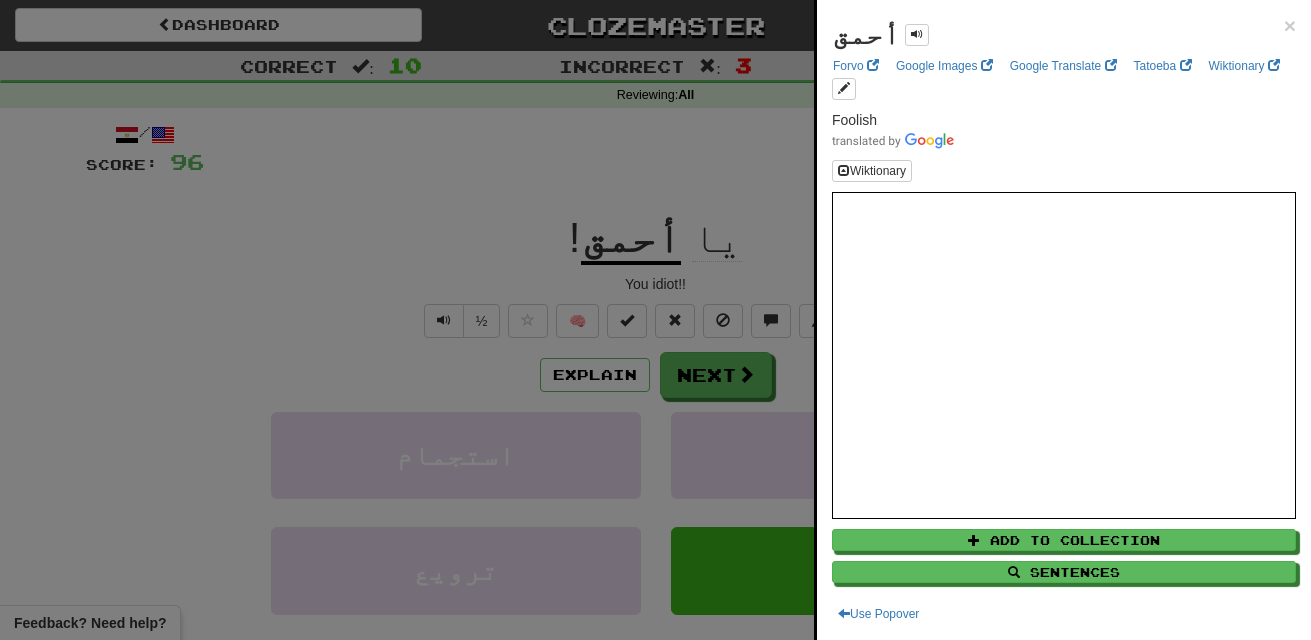 click at bounding box center [655, 320] 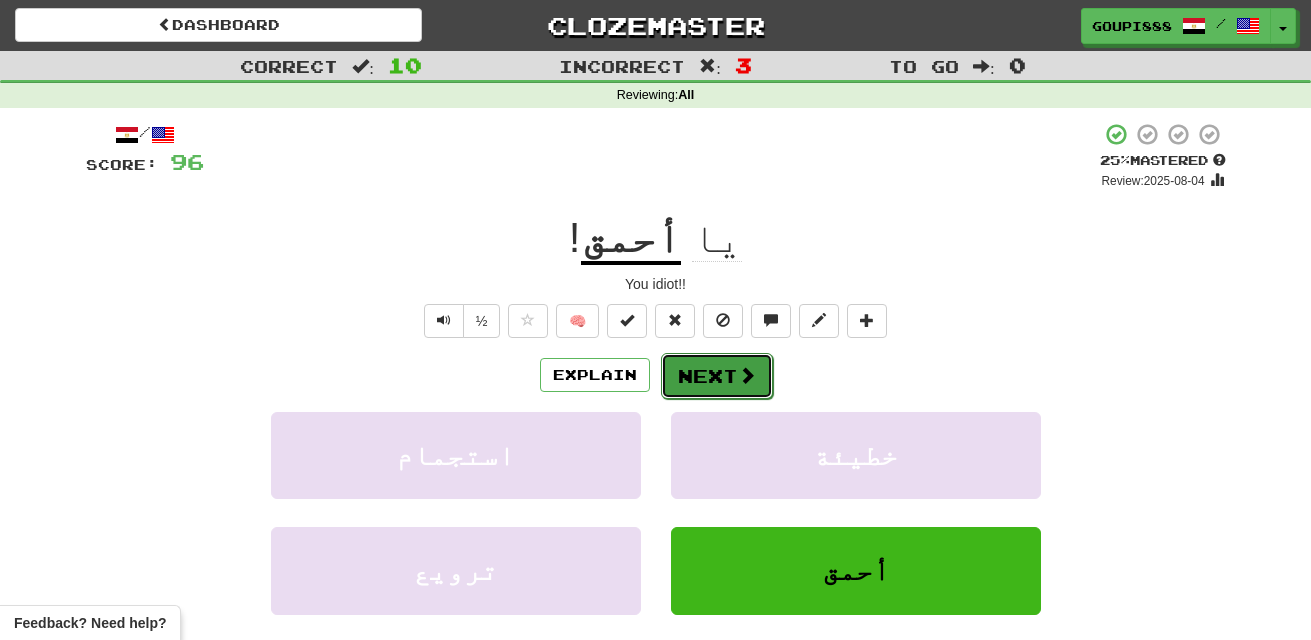 click on "Next" at bounding box center [717, 376] 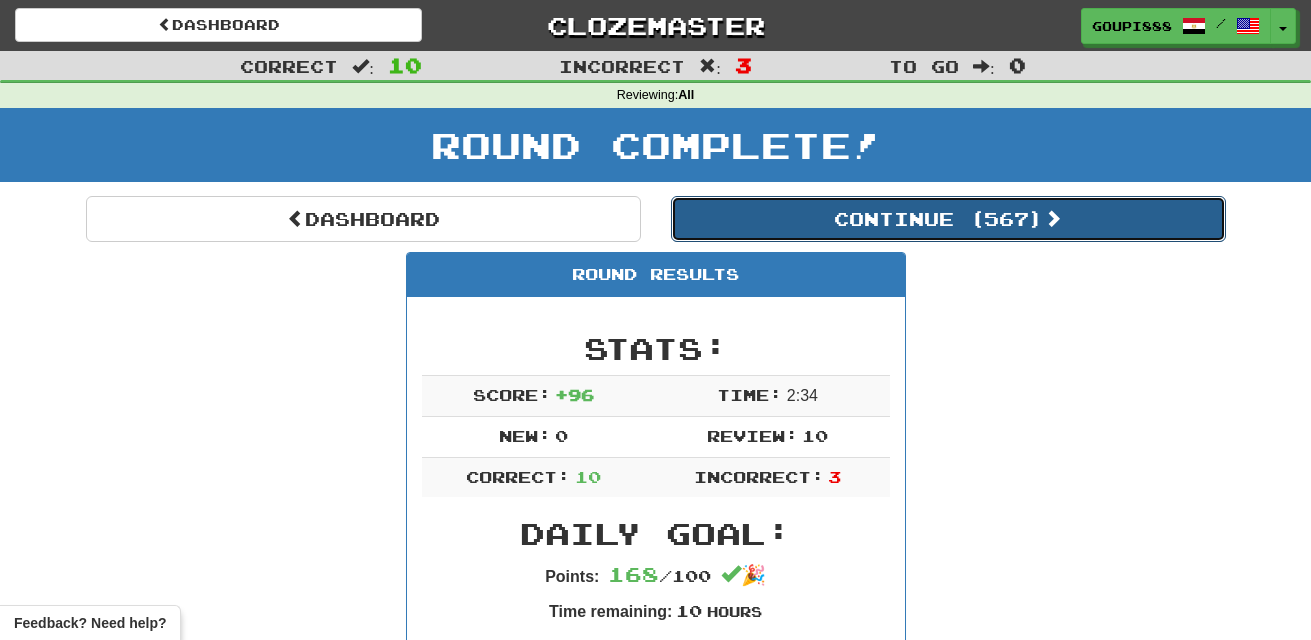 click on "Continue ( 567 )" at bounding box center [948, 219] 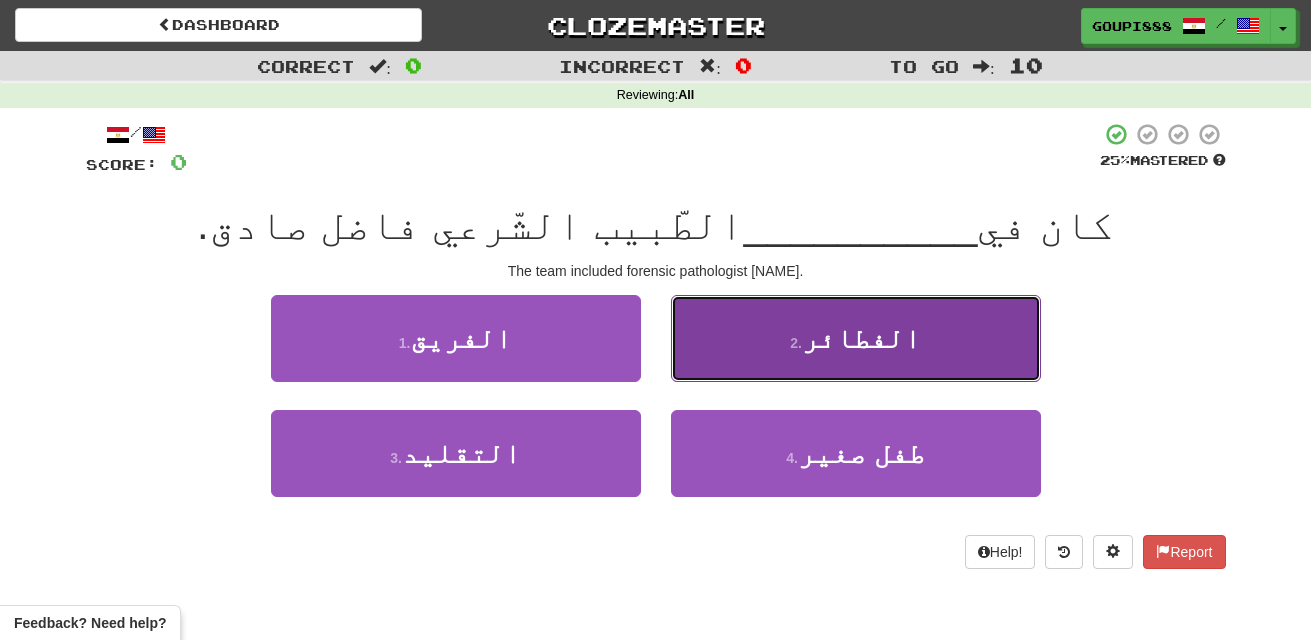 click on "الفطائر" at bounding box center [861, 338] 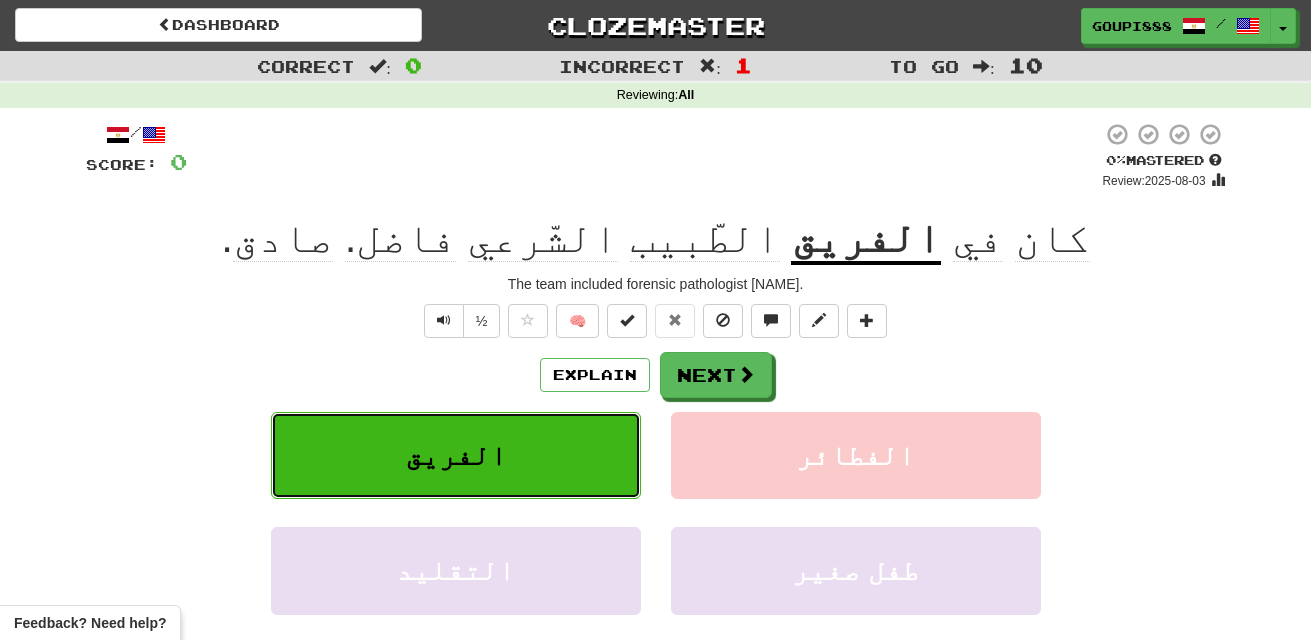 click on "الفريق" at bounding box center [456, 455] 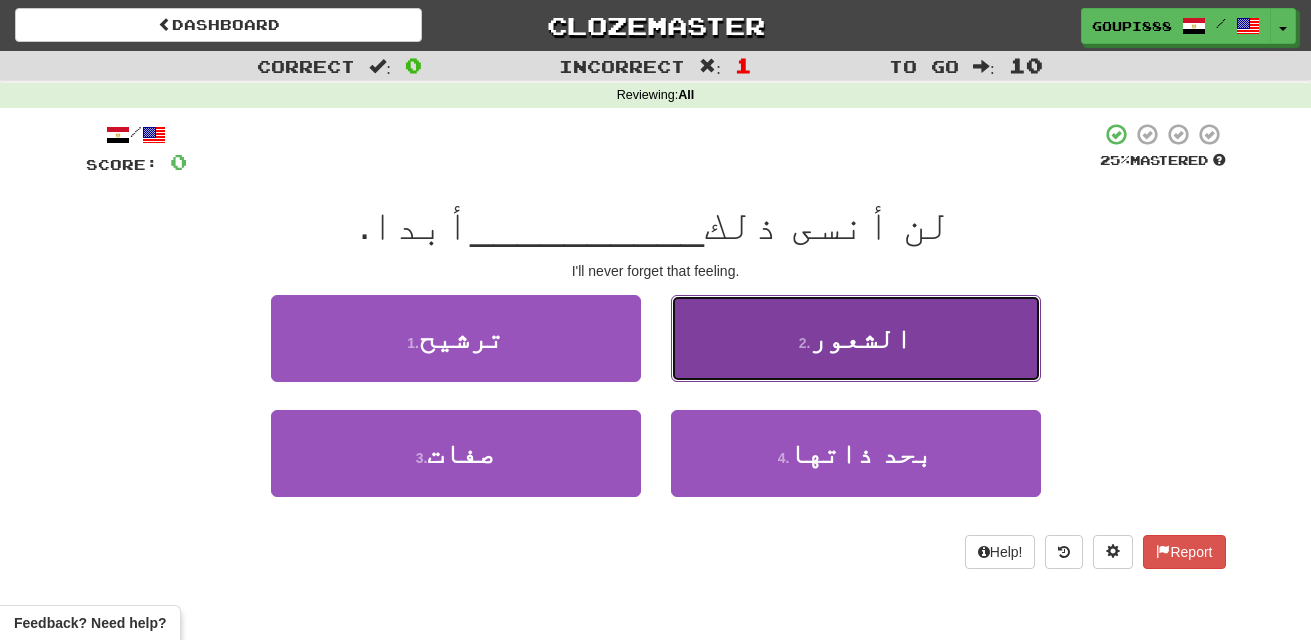 click on "الشعور" at bounding box center [861, 338] 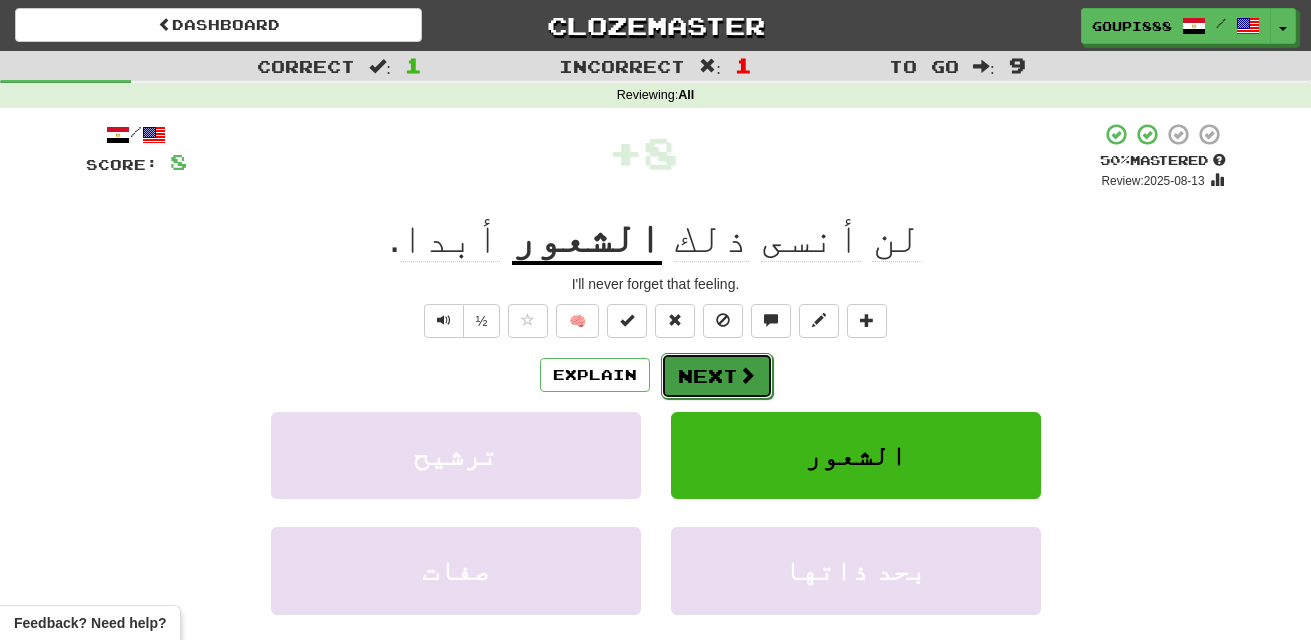 click at bounding box center (747, 375) 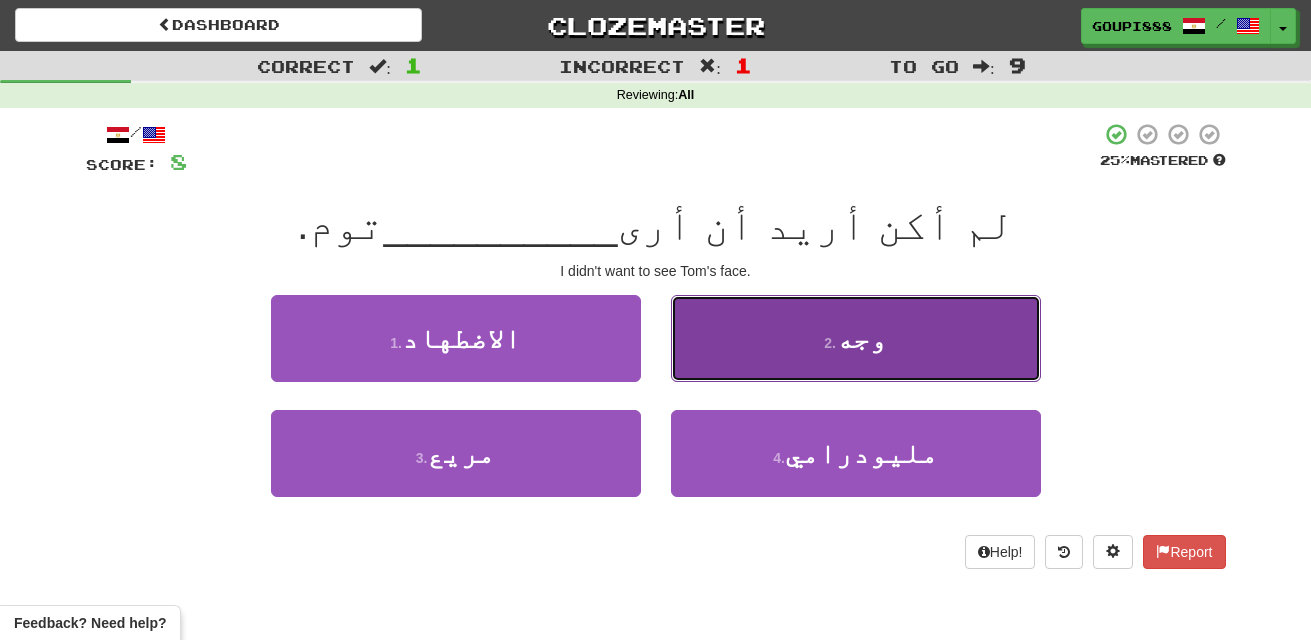 click on "2 ." at bounding box center (830, 343) 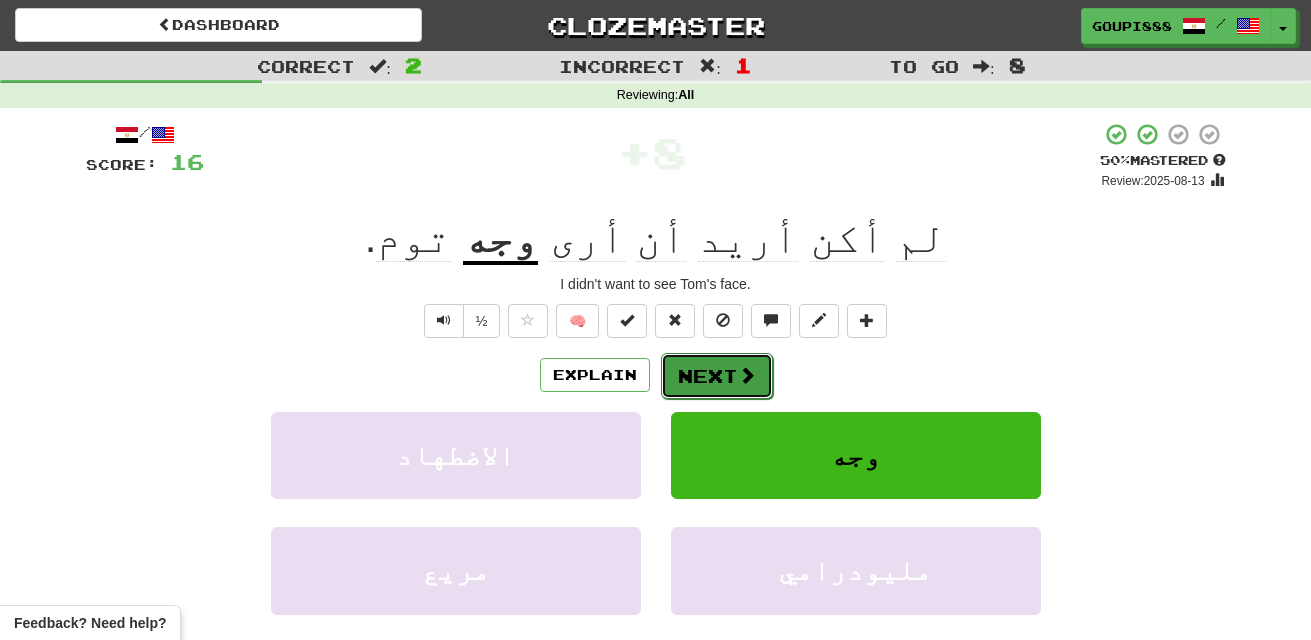 click on "Next" at bounding box center [717, 376] 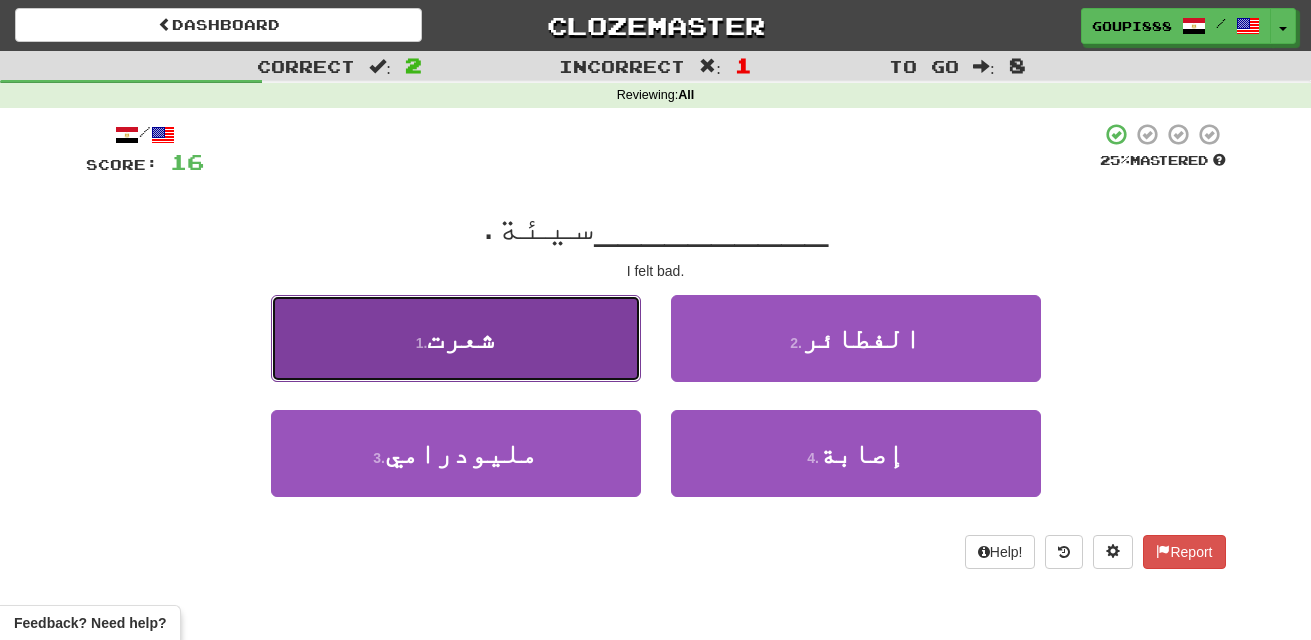 click on "1 .  شعرت" at bounding box center [456, 338] 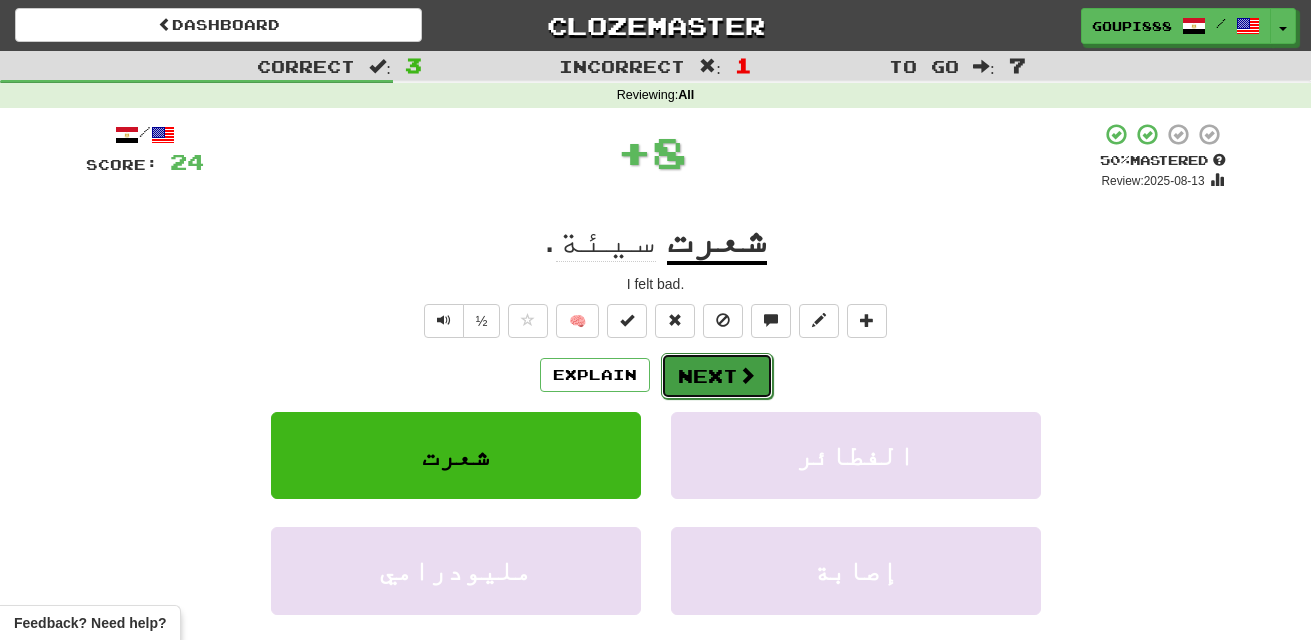 click on "Next" at bounding box center [717, 376] 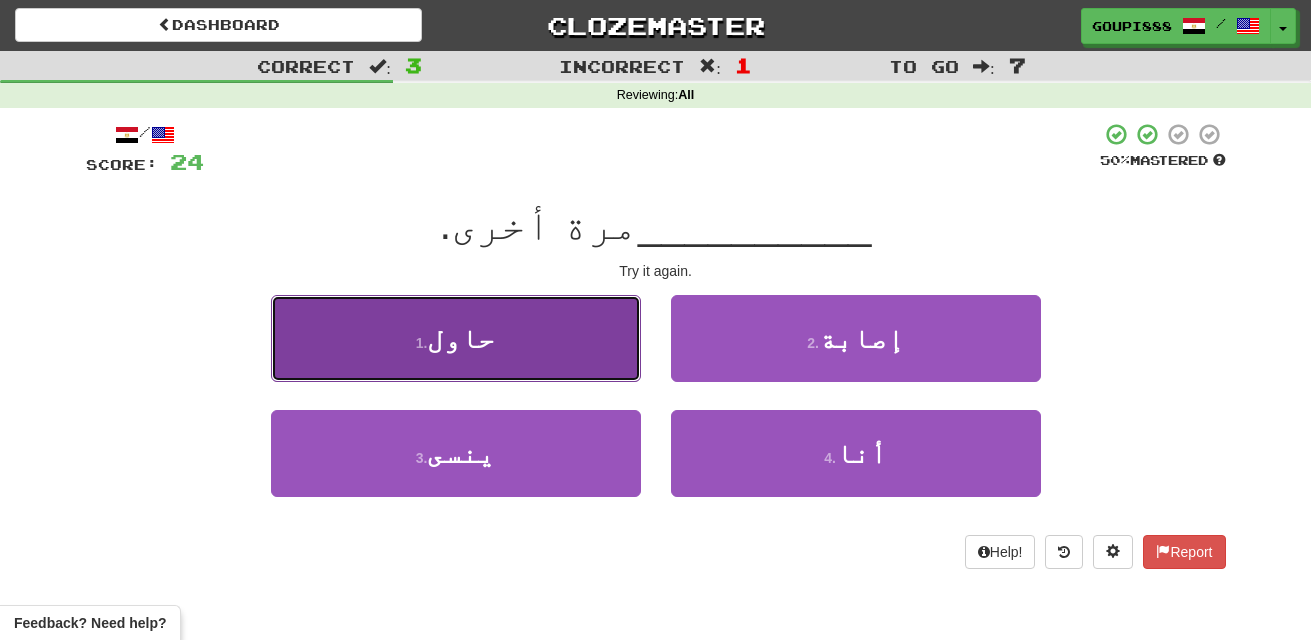 click on "1 .  حاول" at bounding box center [456, 338] 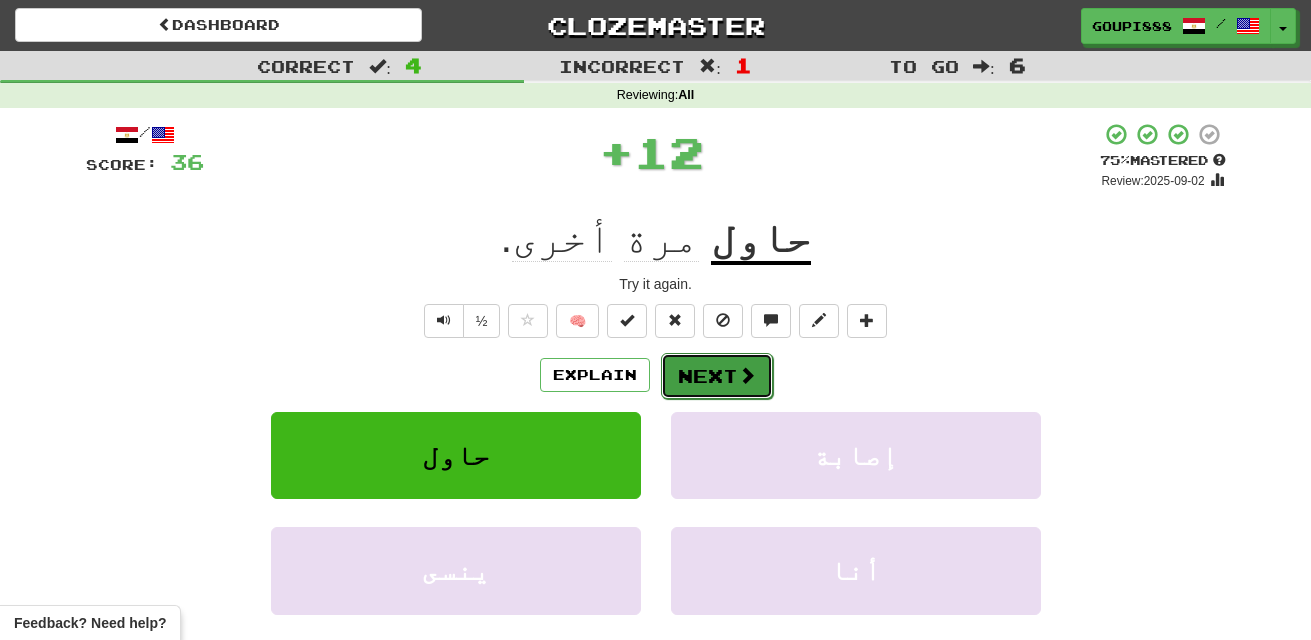 click at bounding box center [747, 375] 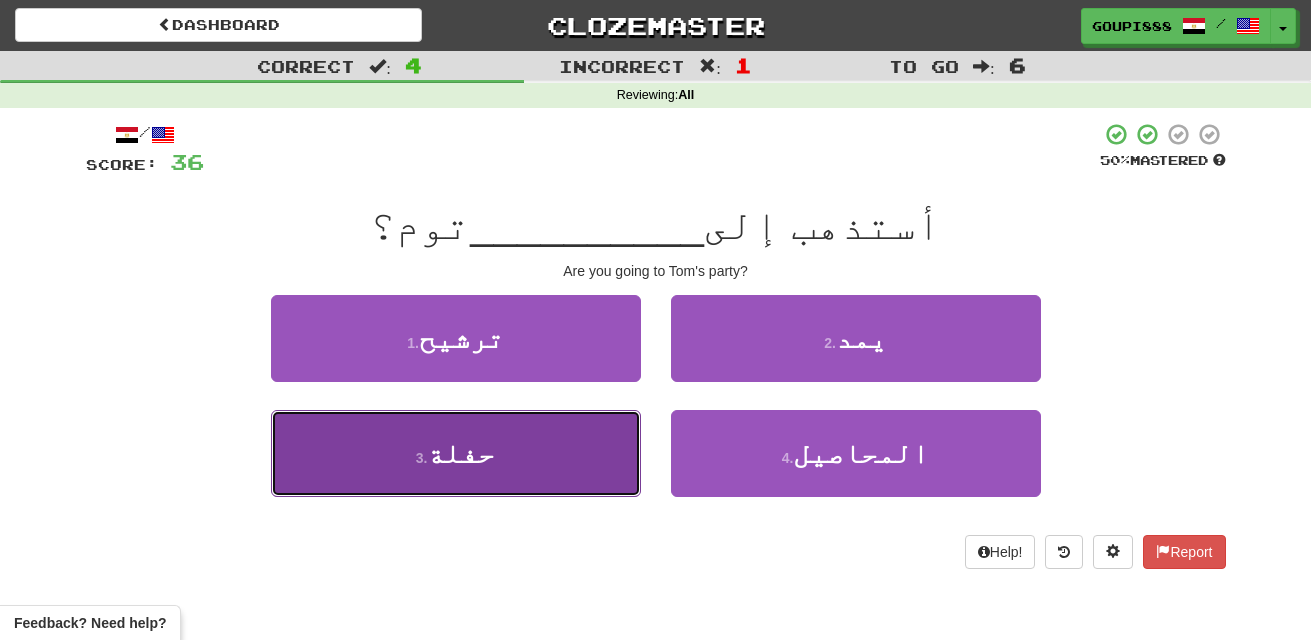 click on "3 .  حفلة" at bounding box center (456, 453) 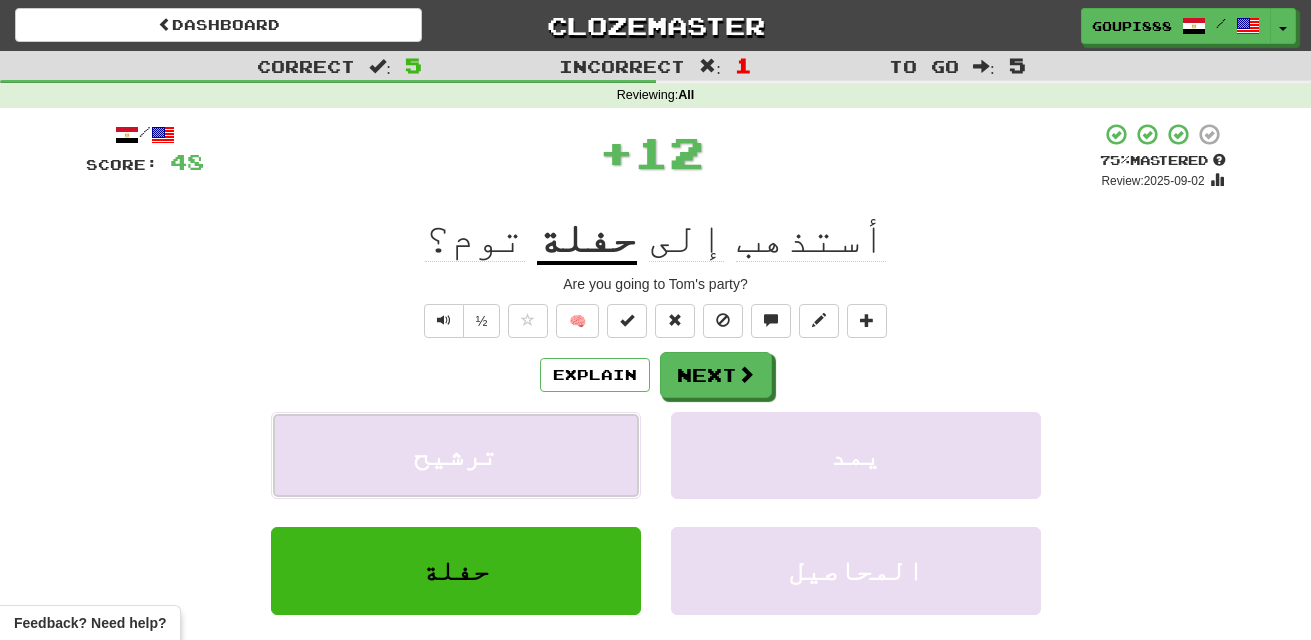 click on "ترشيح" at bounding box center (456, 455) 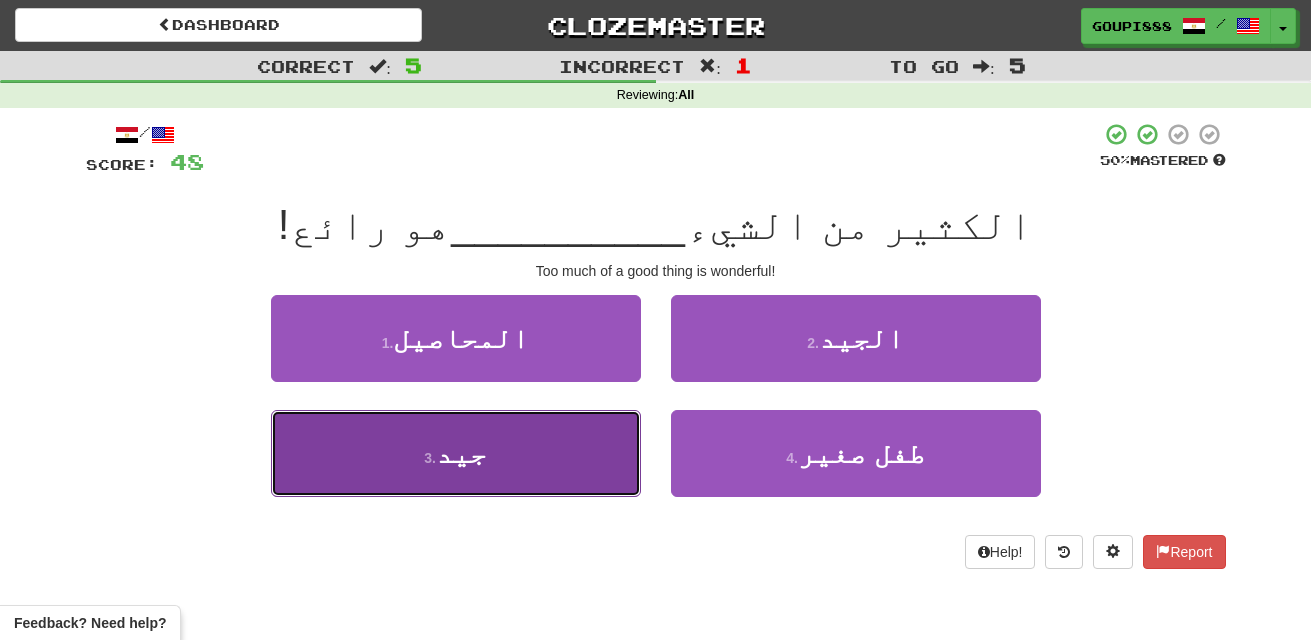 click on "3 .  جيد" at bounding box center [456, 453] 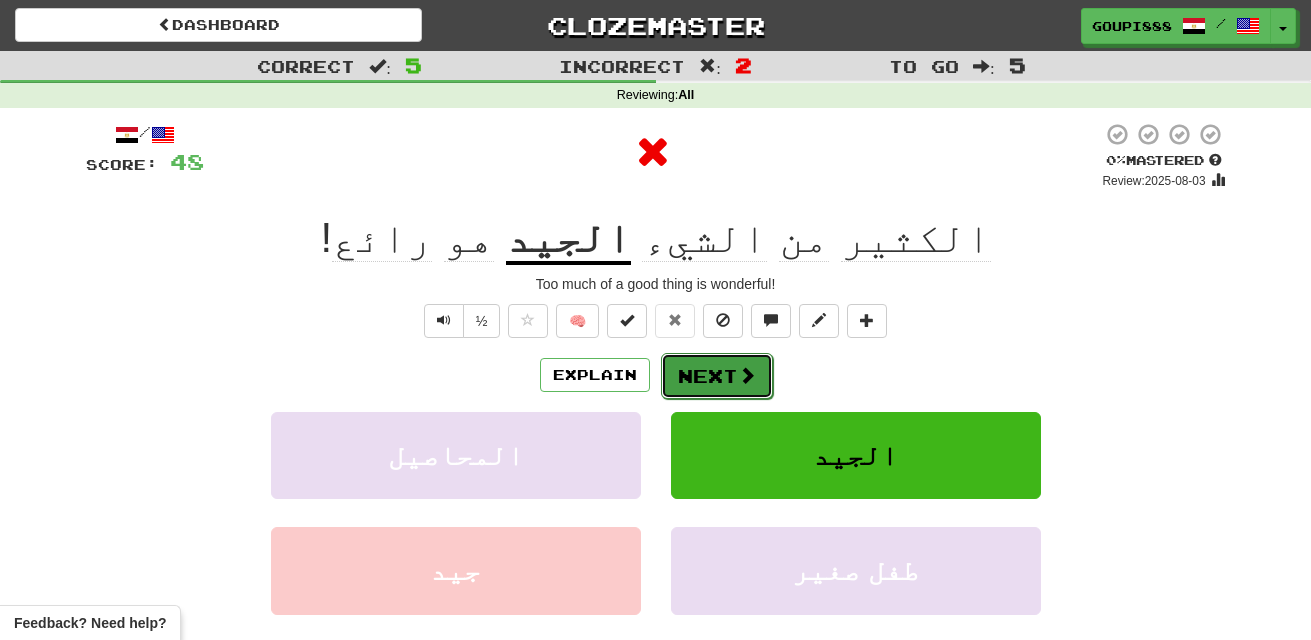 click on "Next" at bounding box center (717, 376) 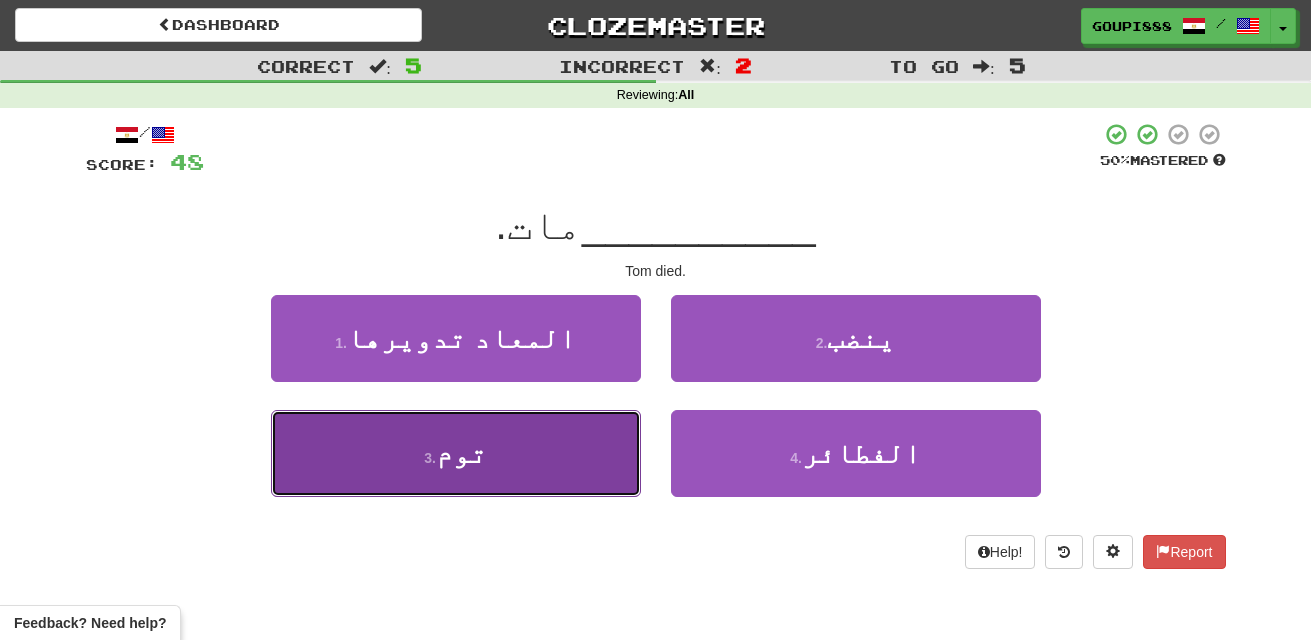 click on "3 .  توم" at bounding box center (456, 453) 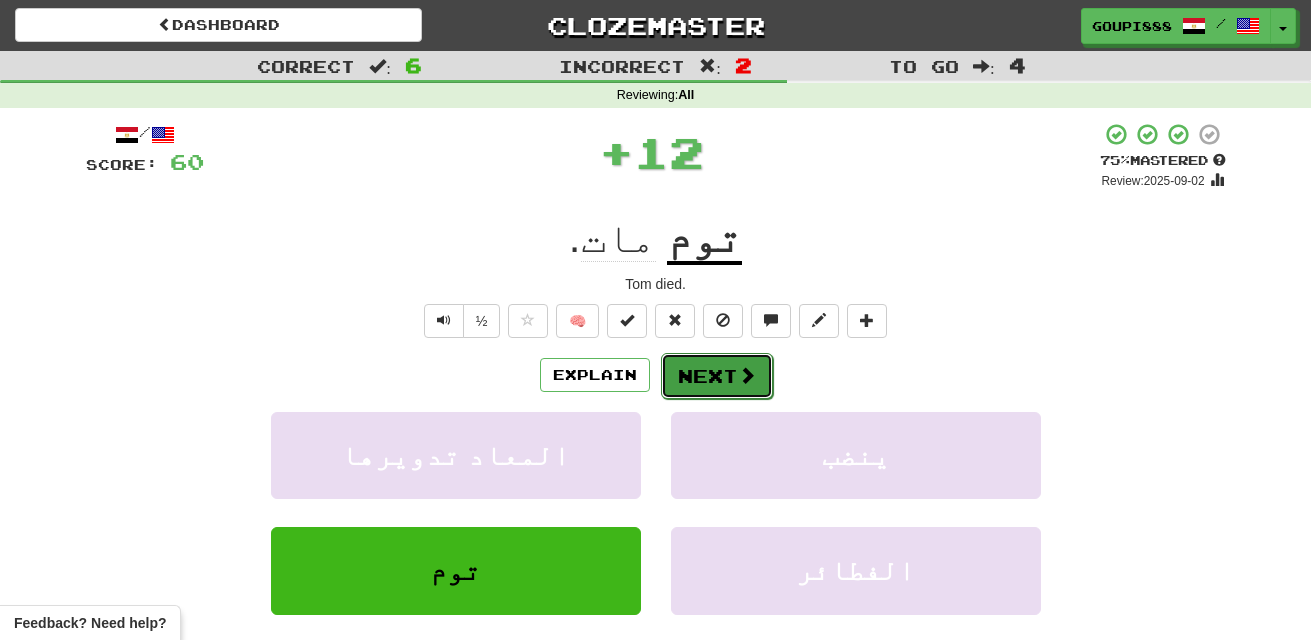 click at bounding box center (747, 375) 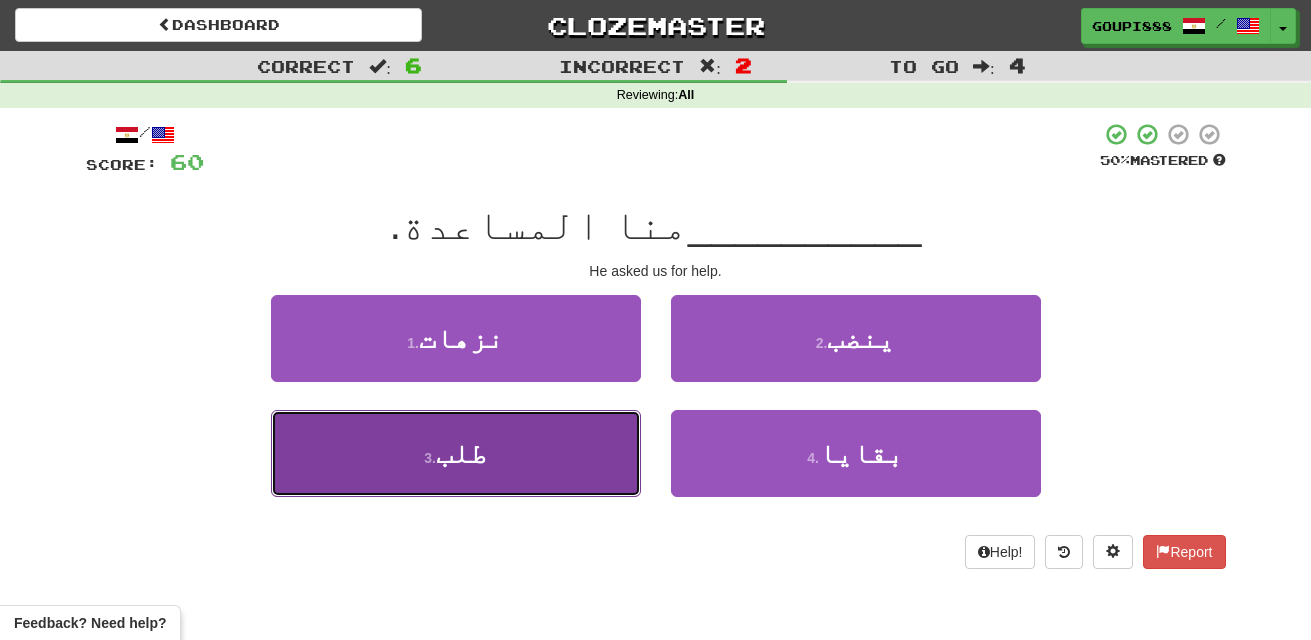 click on "3 .  طلب" at bounding box center [456, 453] 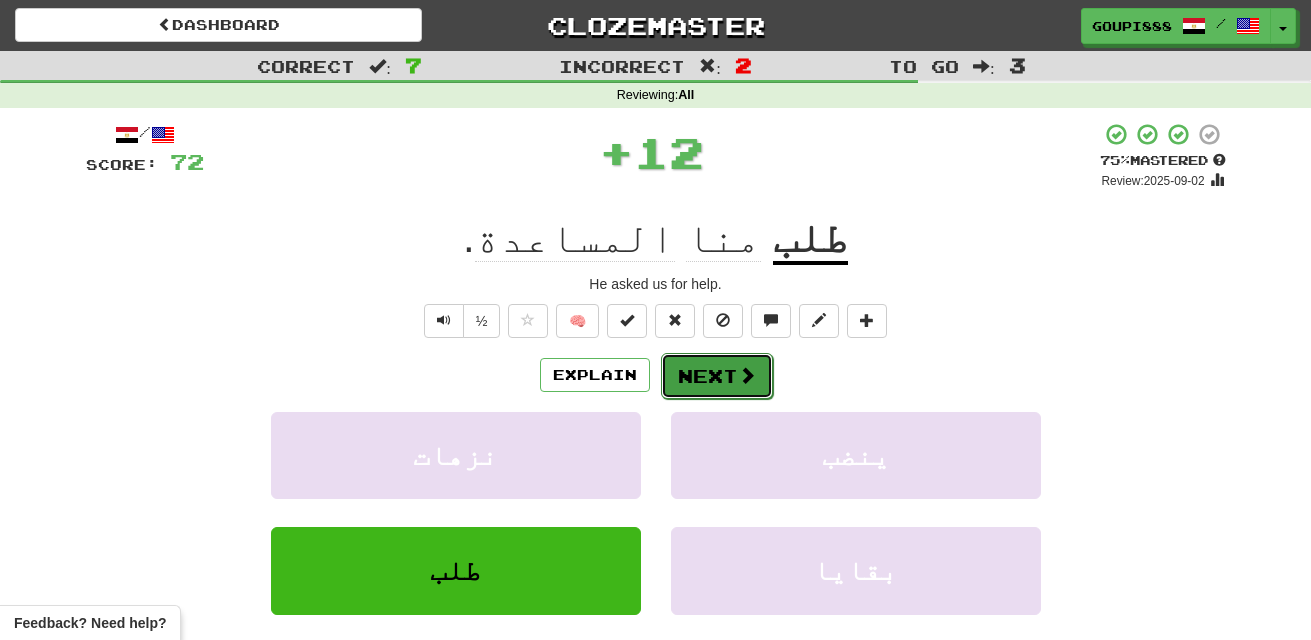 click on "Next" at bounding box center (717, 376) 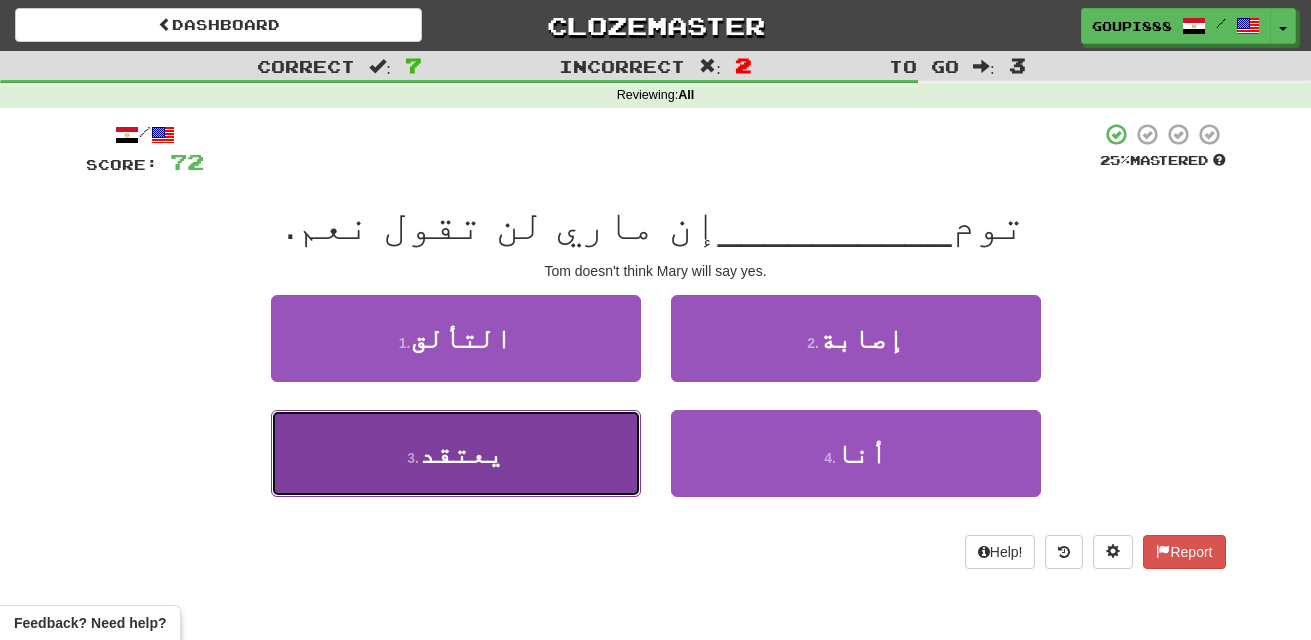 click on "3 .  يعتقد" at bounding box center [456, 453] 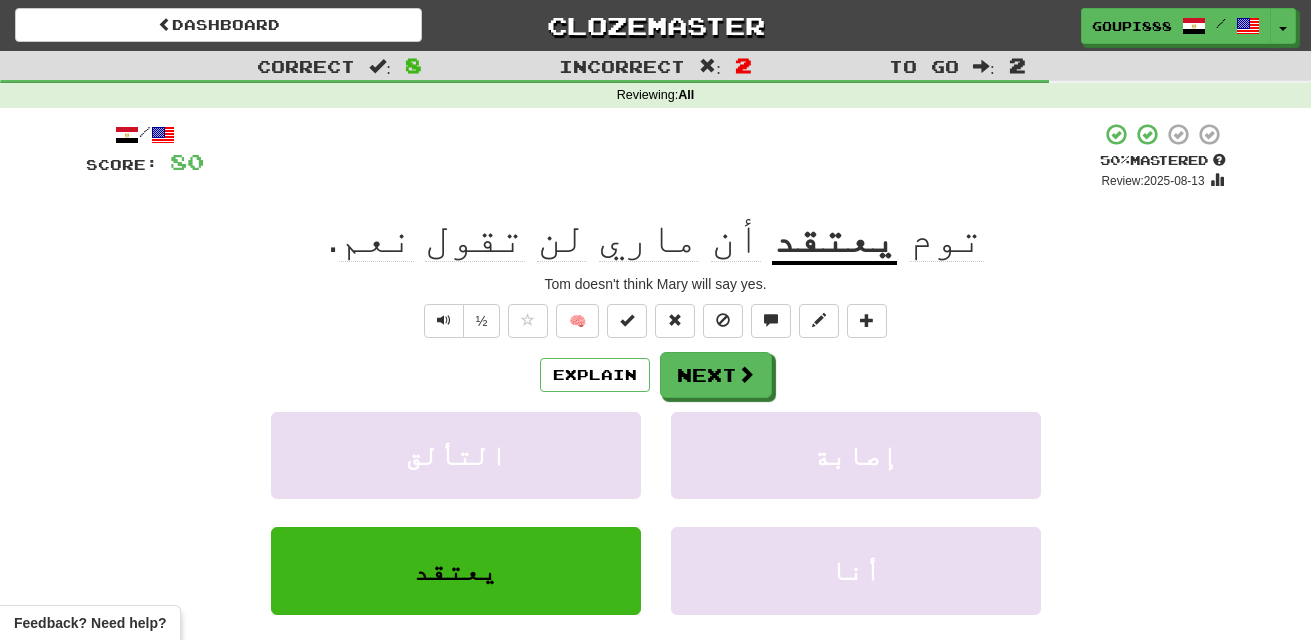 click on "توم   يعتقد   أن   ماري   لن   تقول   نعم . Tom doesn't think Mary will say yes." at bounding box center [656, 435] 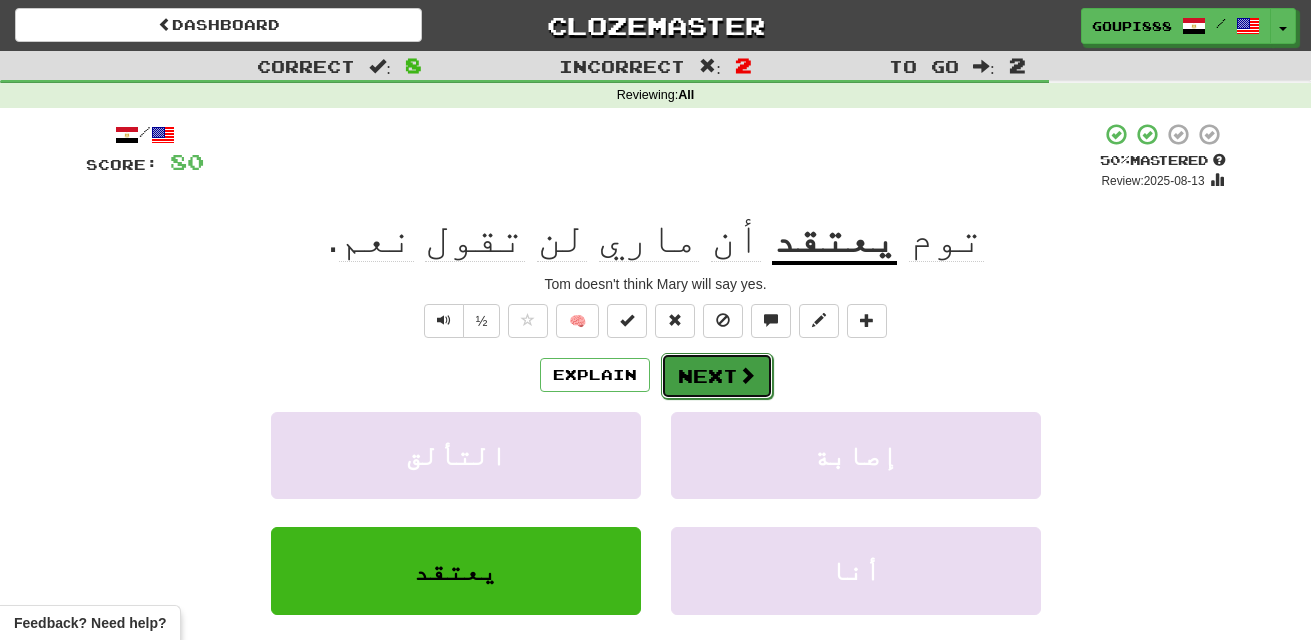 click on "Next" at bounding box center [717, 376] 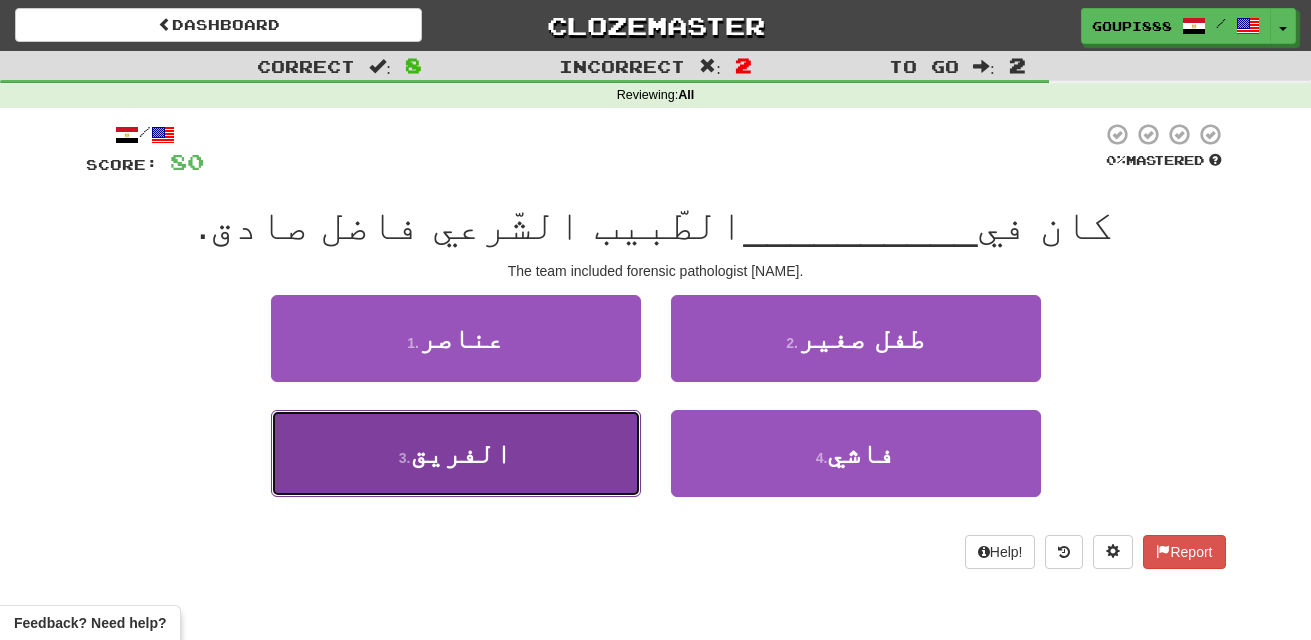 click on "3 .  الفريق" at bounding box center (456, 453) 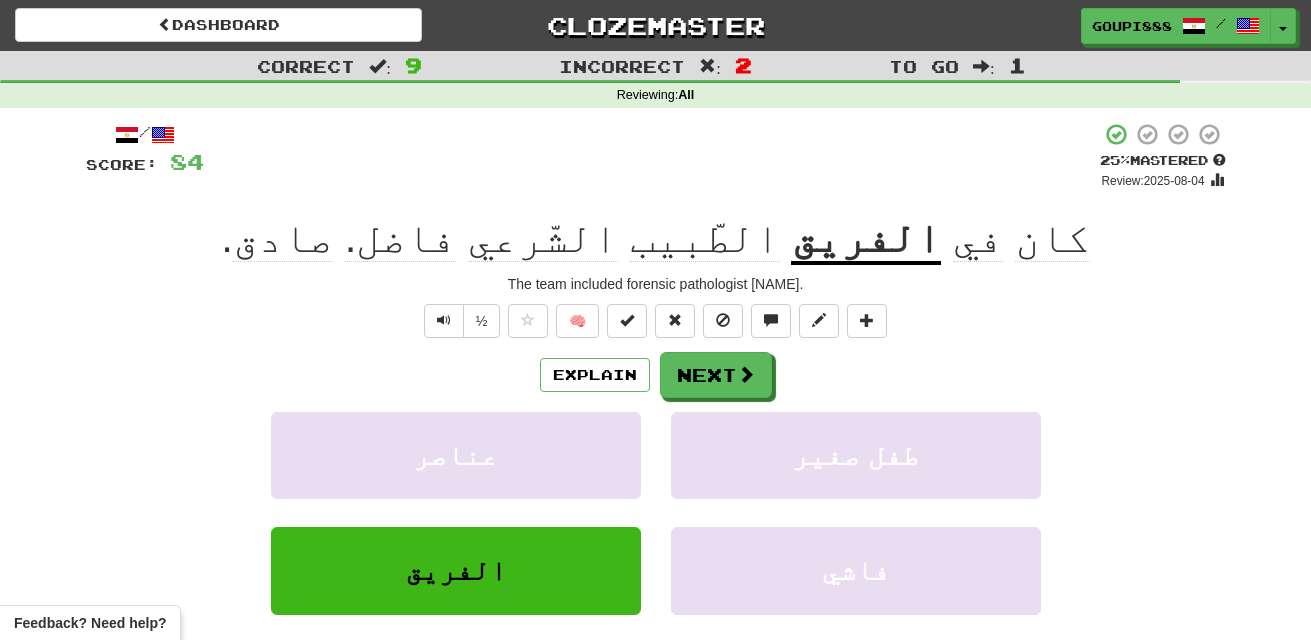 click on "كان   في   الفريق   الطّبيب   الشّرعي   فاضل   صادق . The team included forensic pathologist Fadil Sadiq." at bounding box center [656, 435] 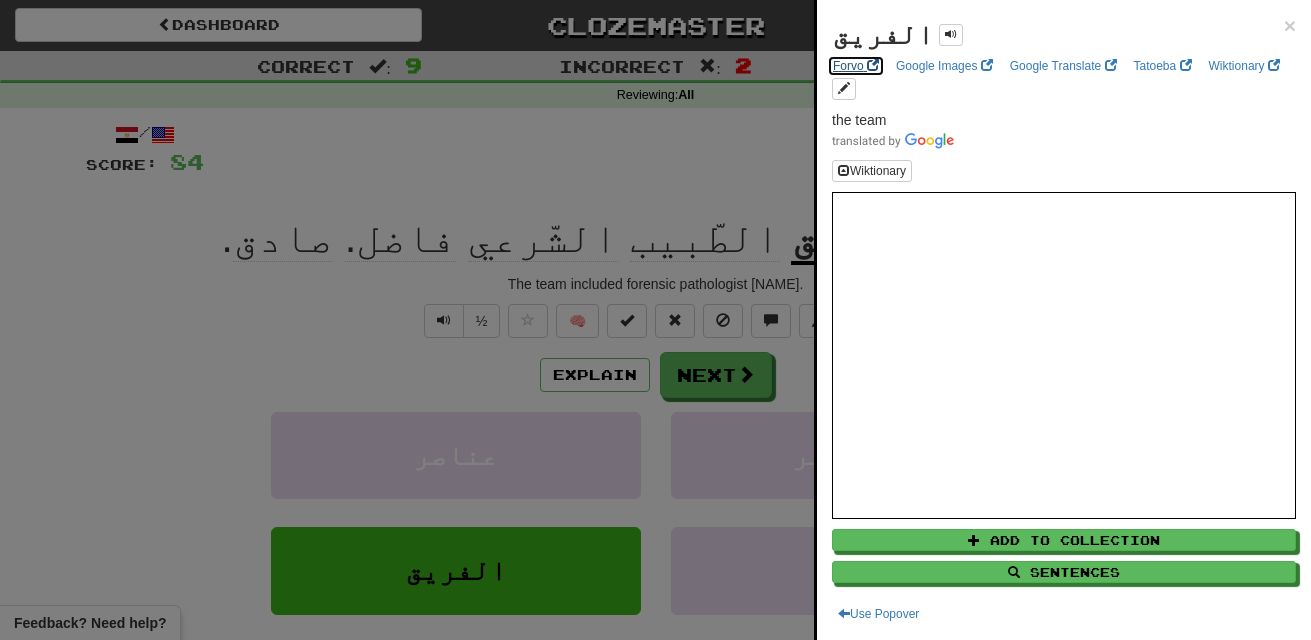 click on "Forvo" at bounding box center [856, 66] 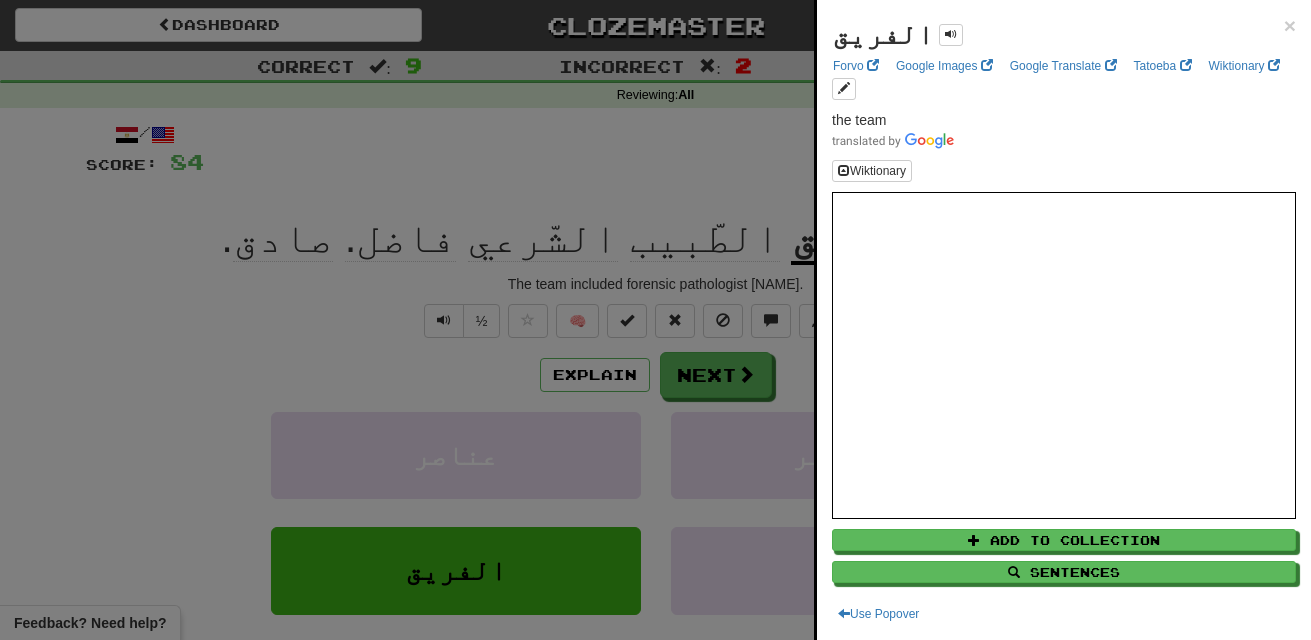 click at bounding box center [655, 320] 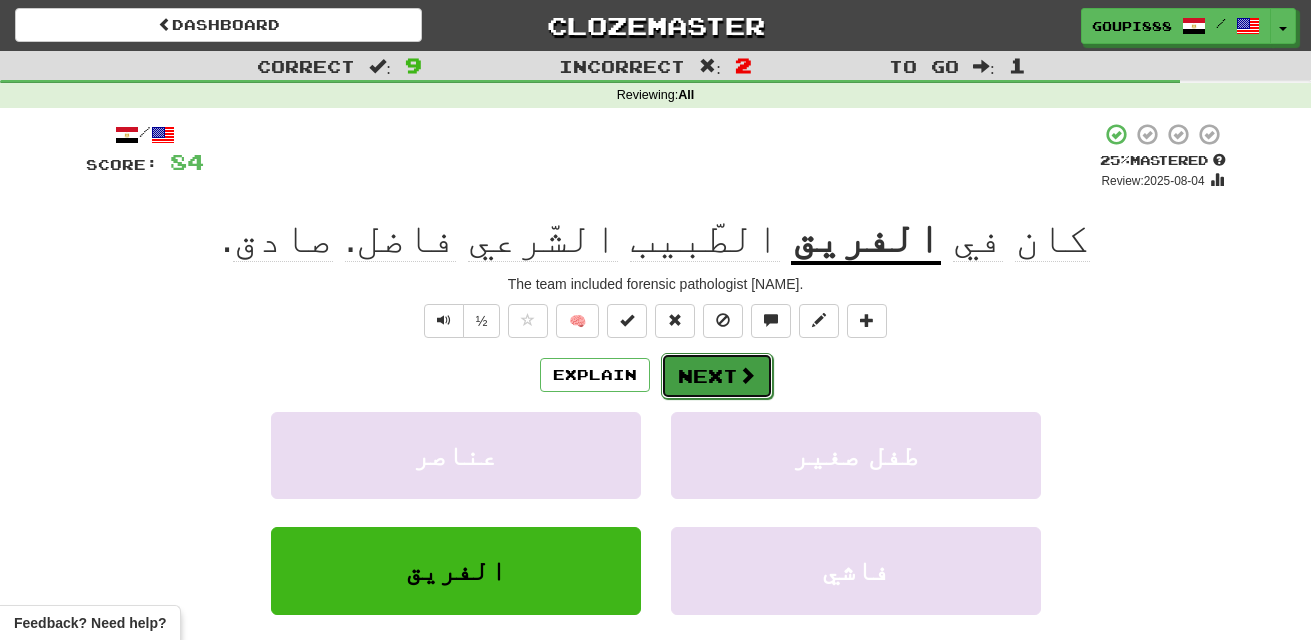 click on "Next" at bounding box center [717, 376] 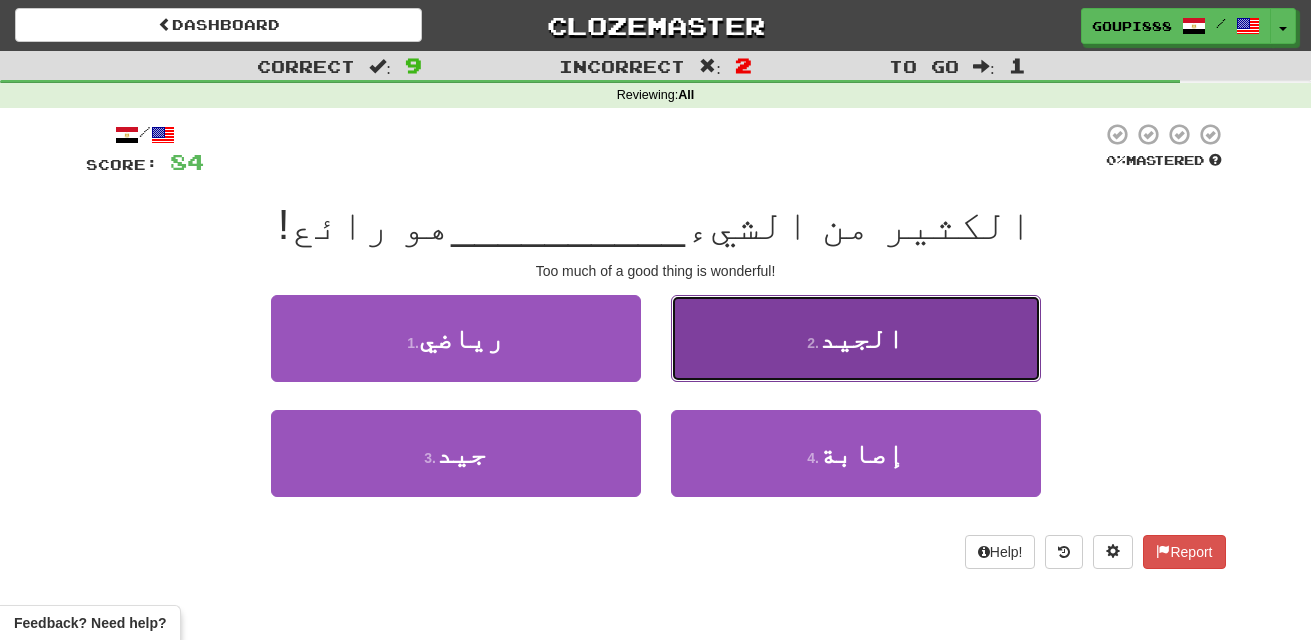 click on "الجيد" at bounding box center (861, 338) 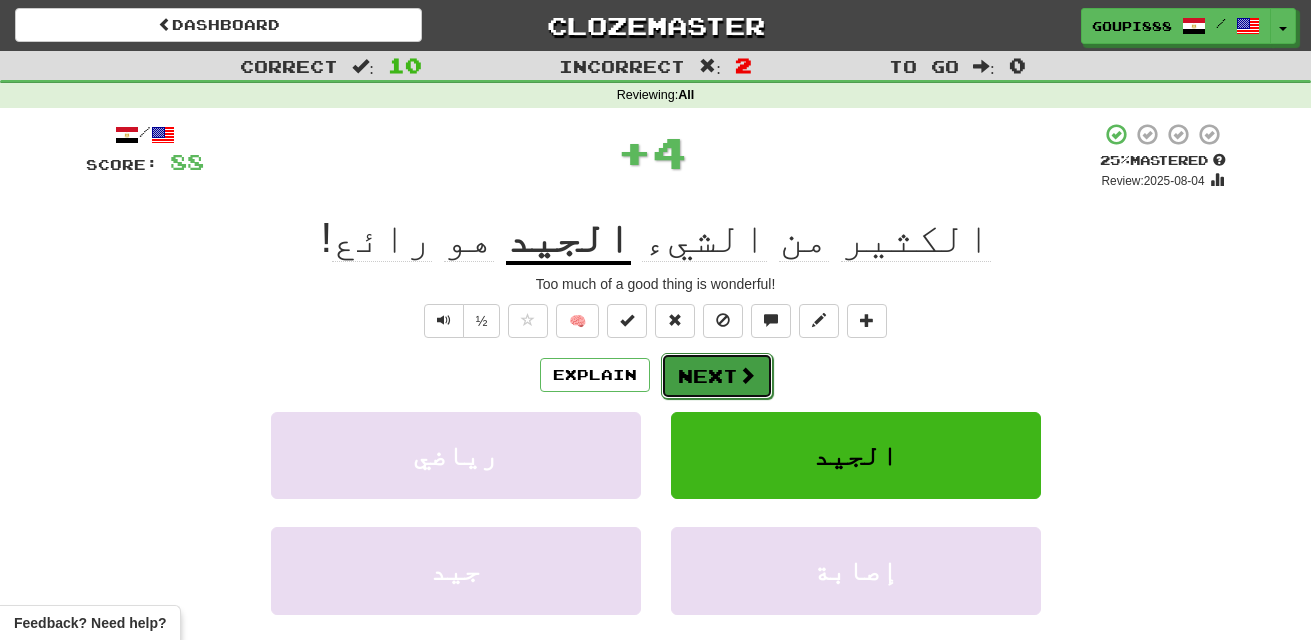 click on "Next" at bounding box center [717, 376] 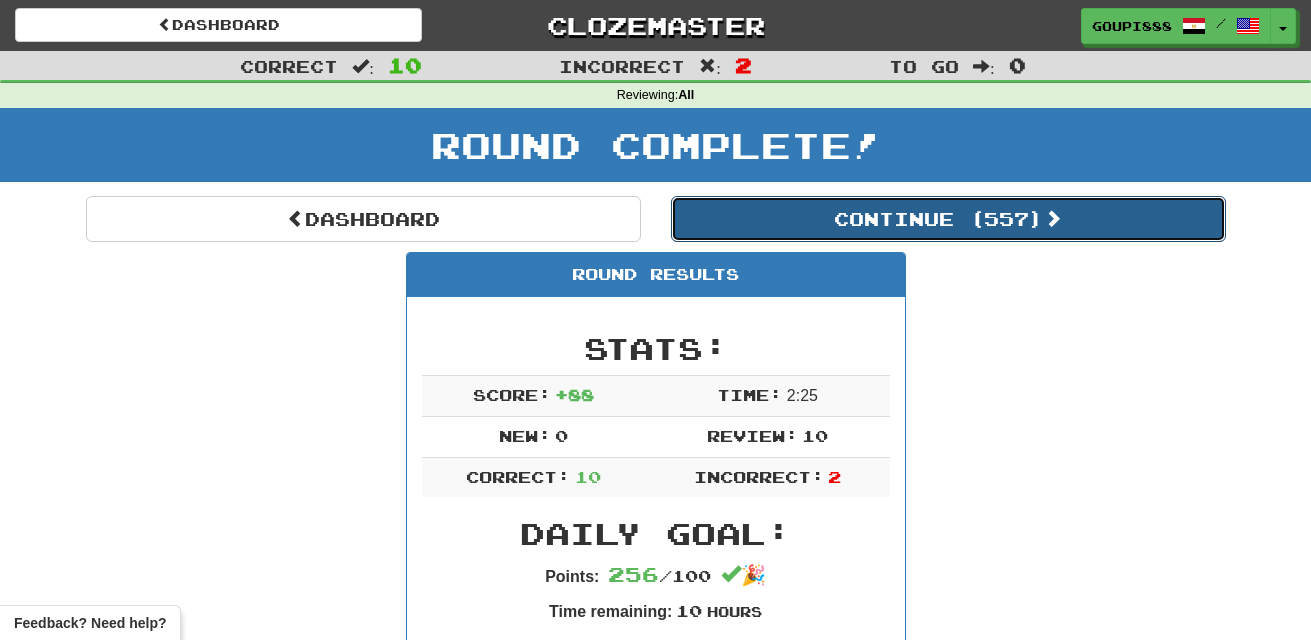 click on "Continue ( 557 )" at bounding box center [948, 219] 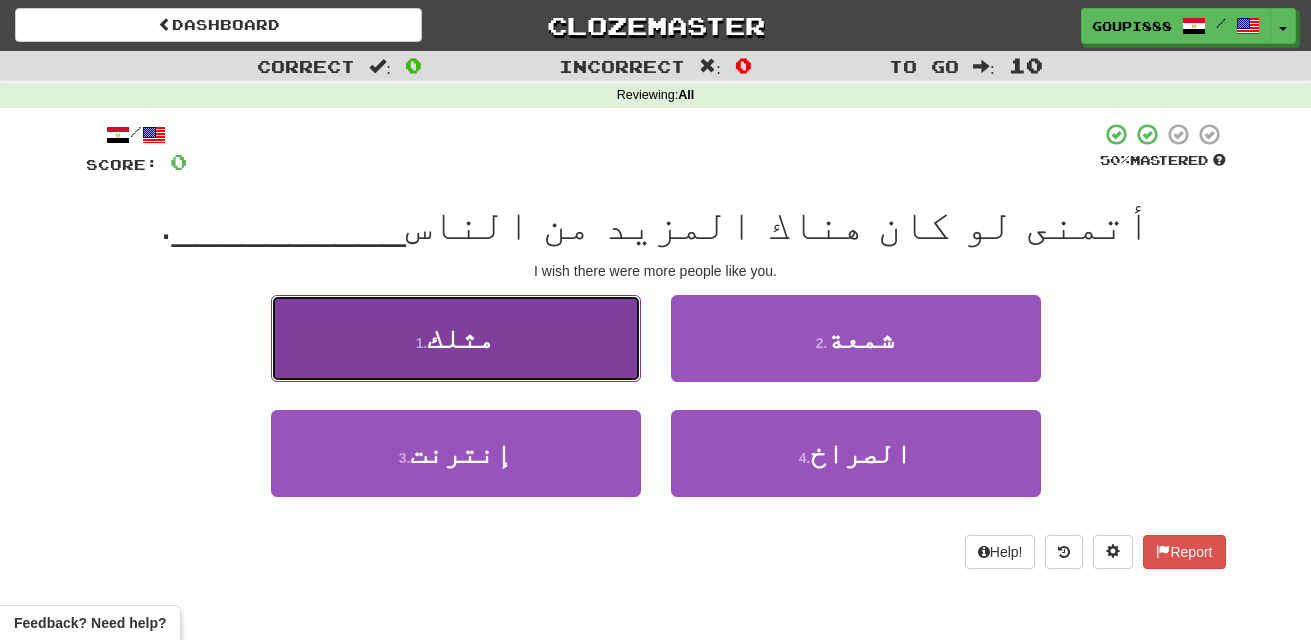 click on "1 .  مثلك" at bounding box center [456, 338] 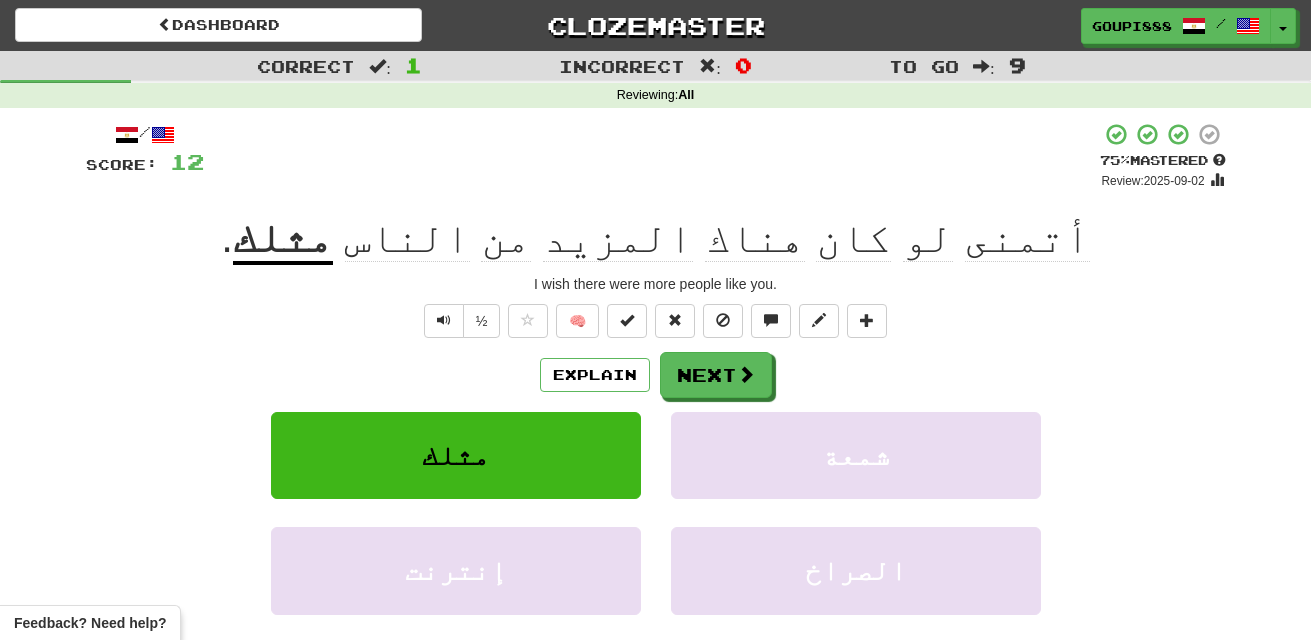 click on "لو" 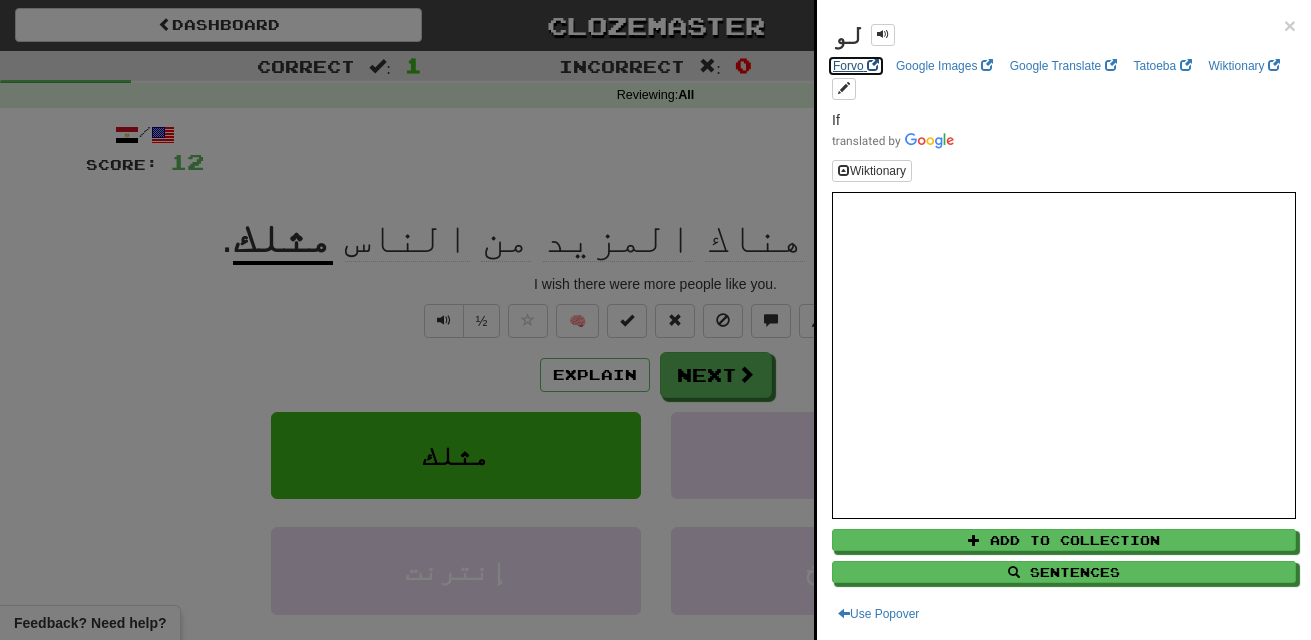 click on "Forvo" at bounding box center [856, 66] 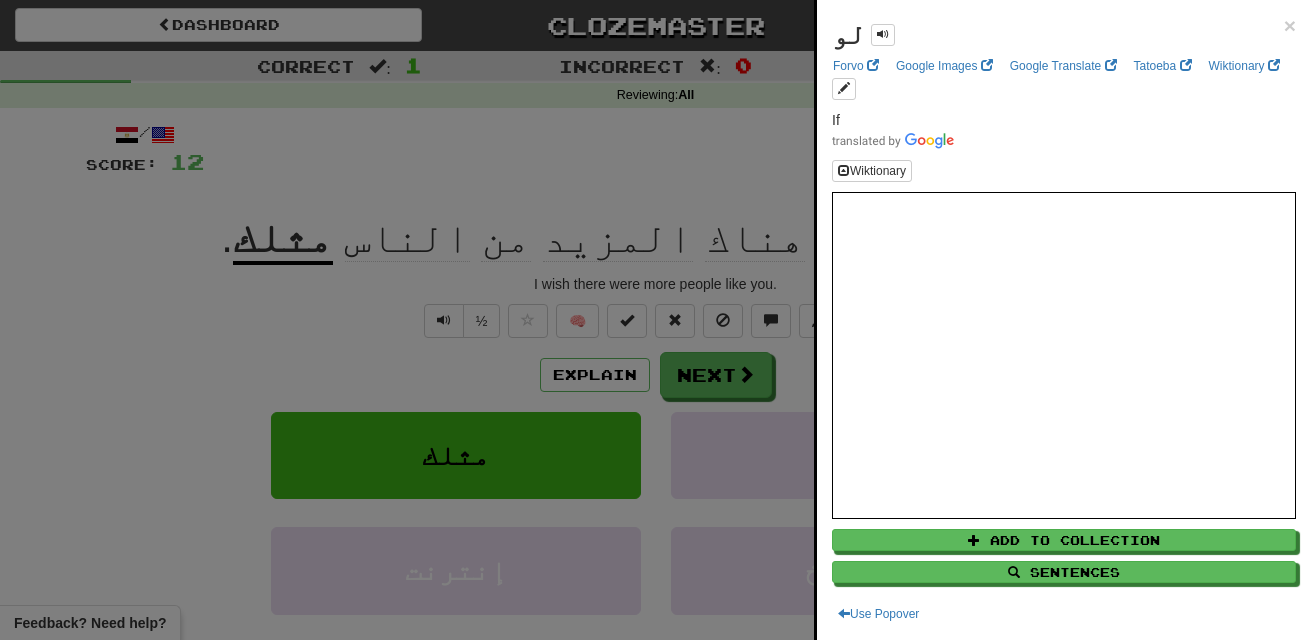 click at bounding box center [655, 320] 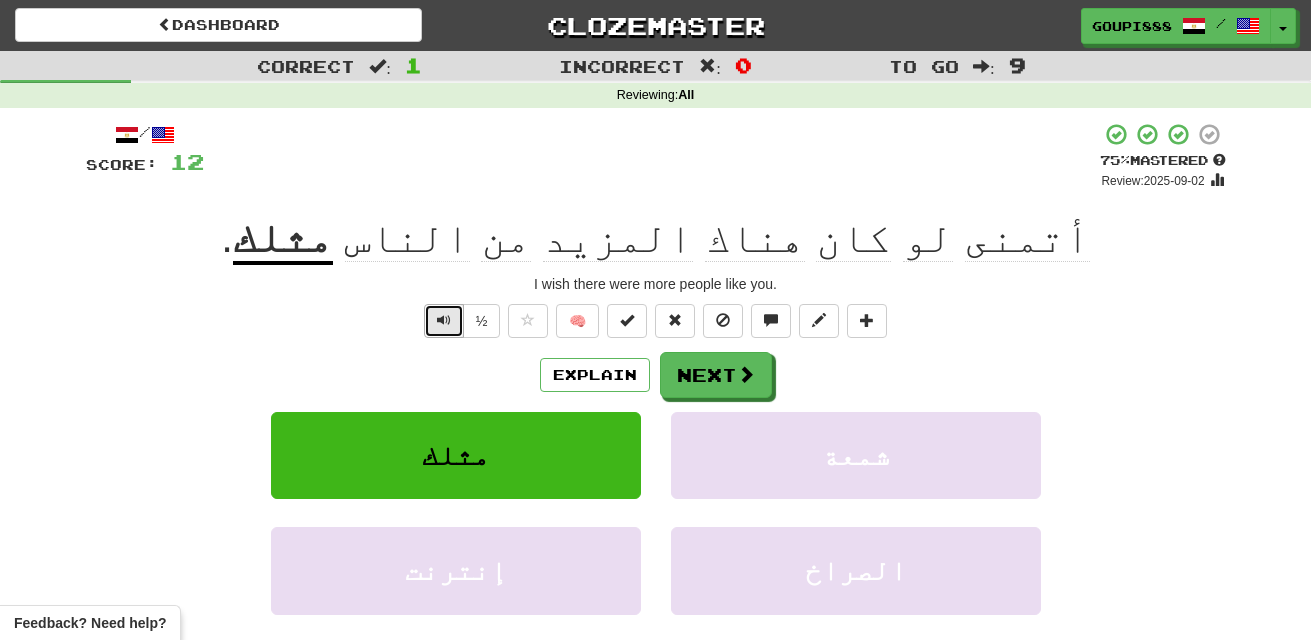click at bounding box center (444, 320) 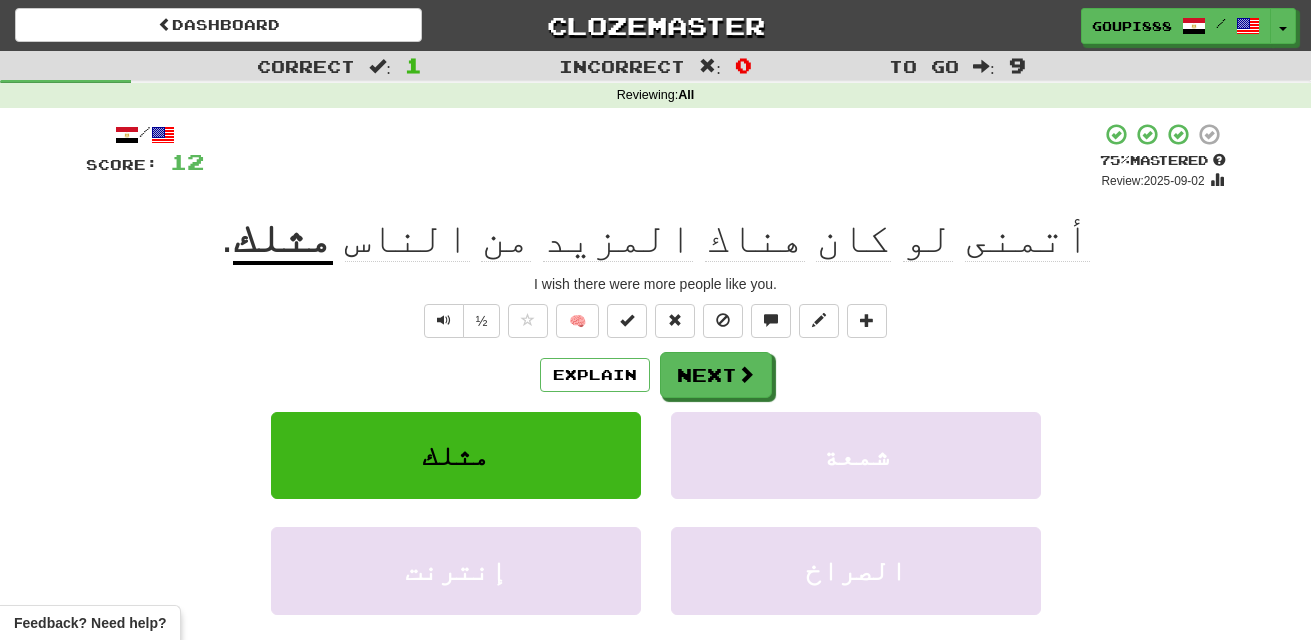 click on "أتمنى" 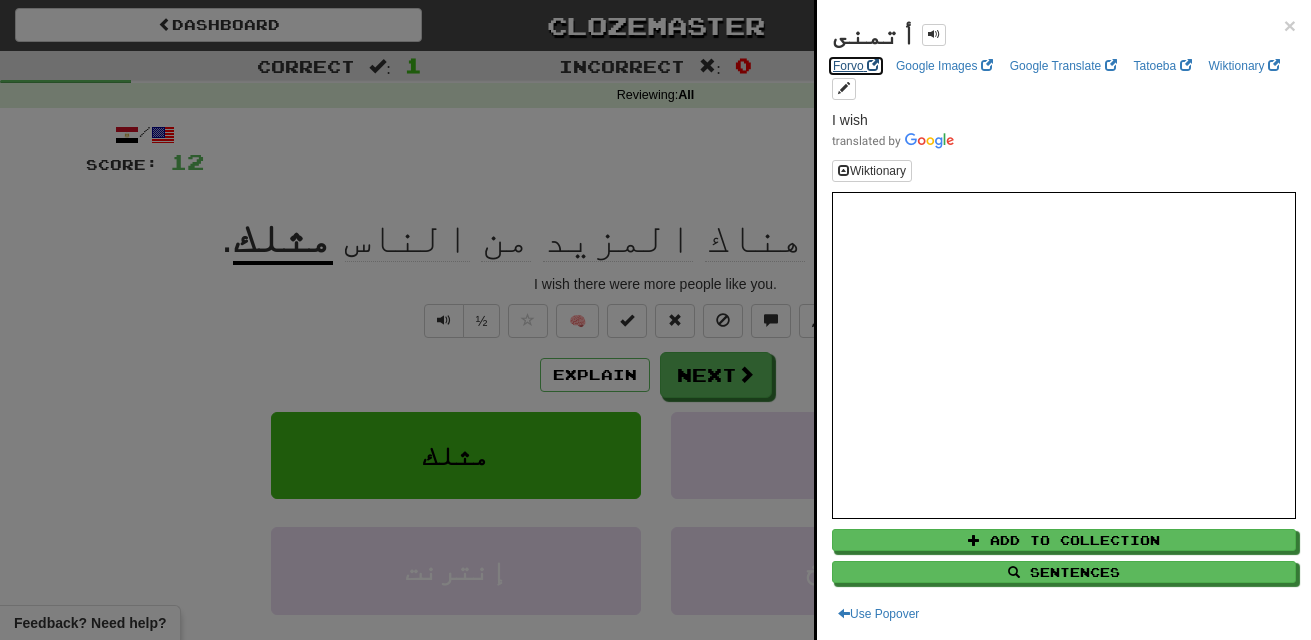 click on "Forvo" at bounding box center [856, 66] 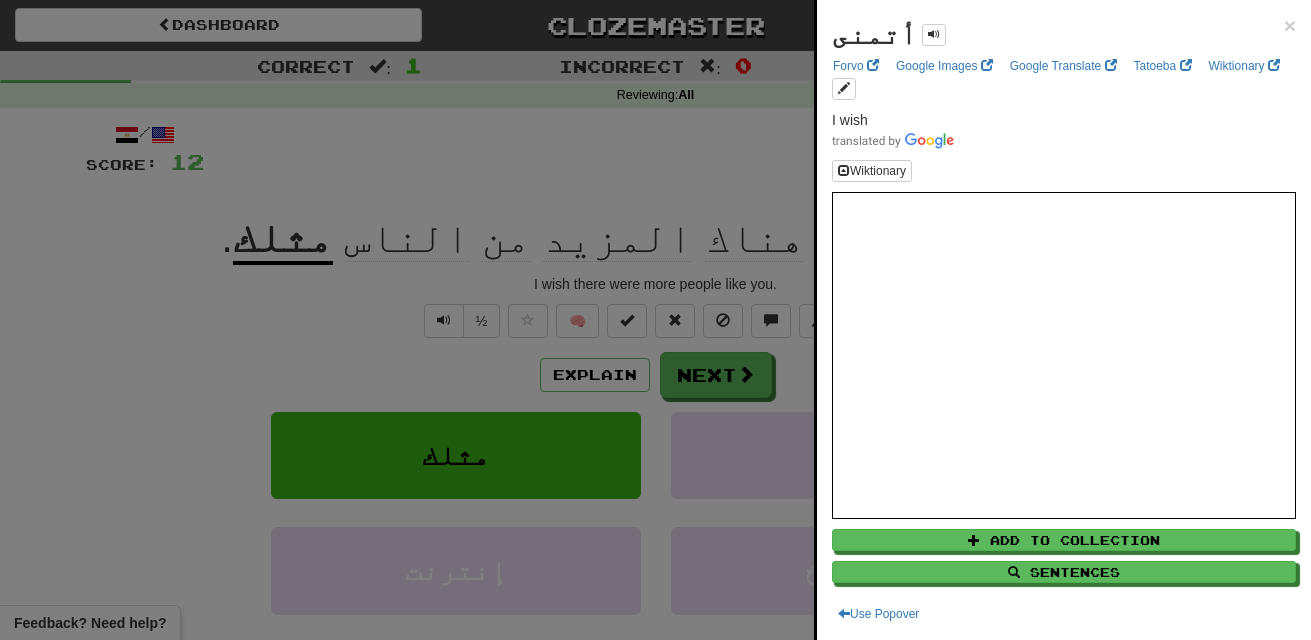 click at bounding box center [655, 320] 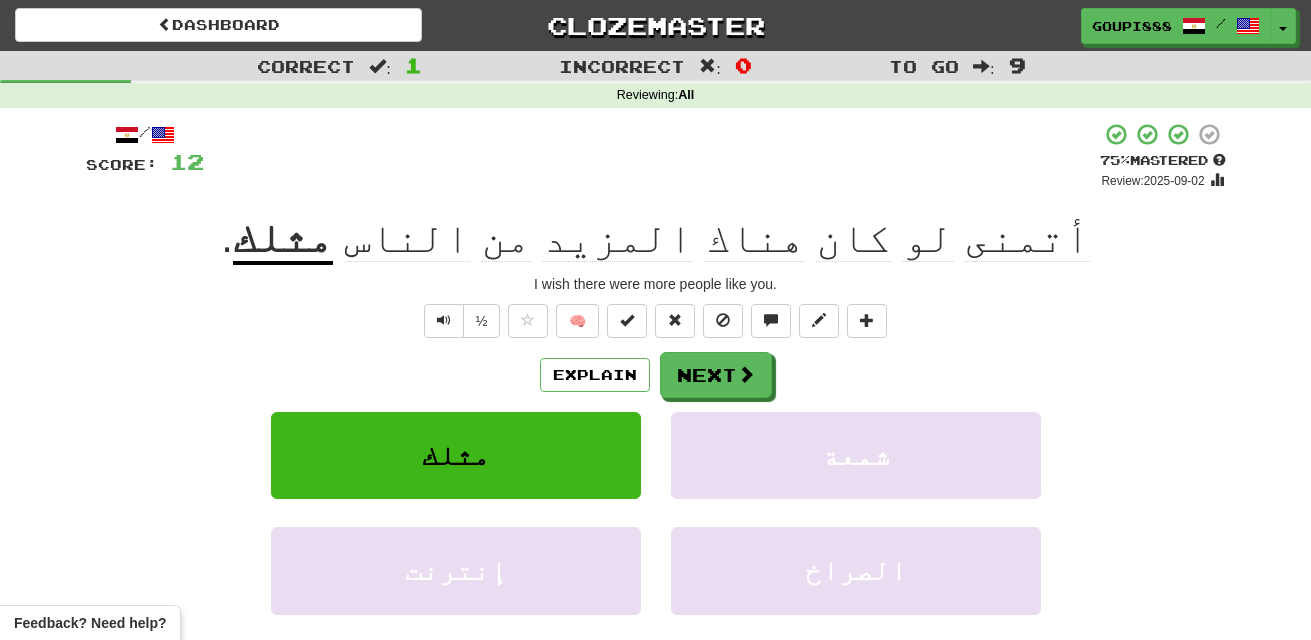 click on "أتمنى" 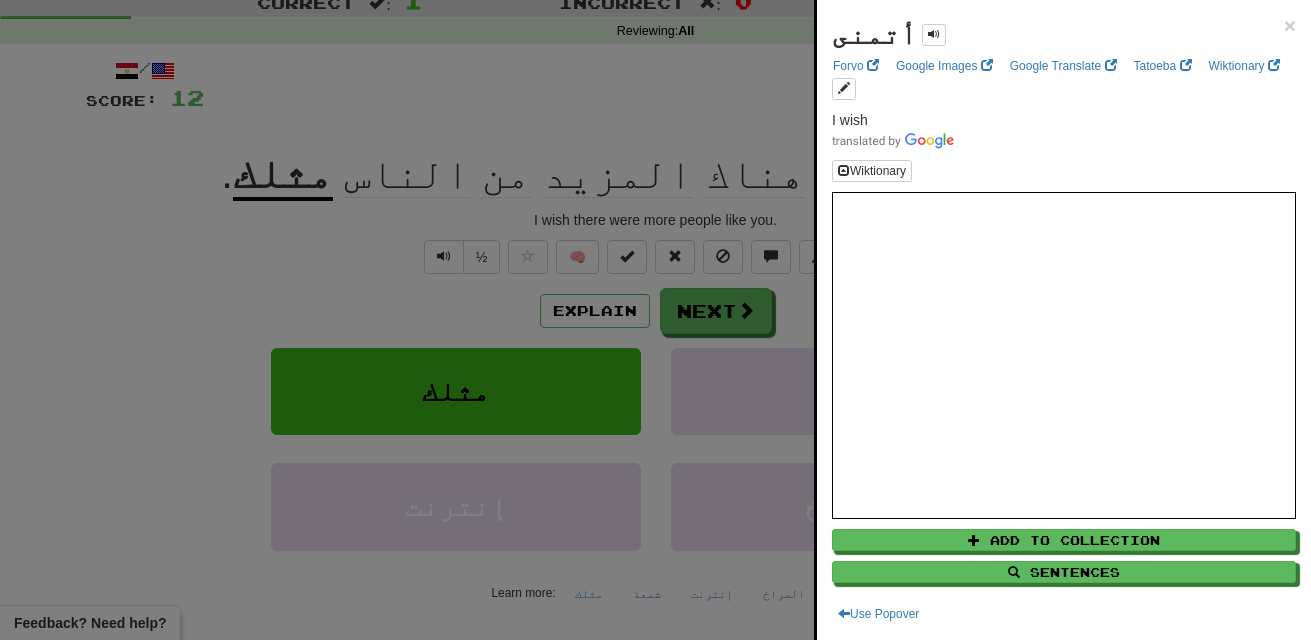 scroll, scrollTop: 67, scrollLeft: 0, axis: vertical 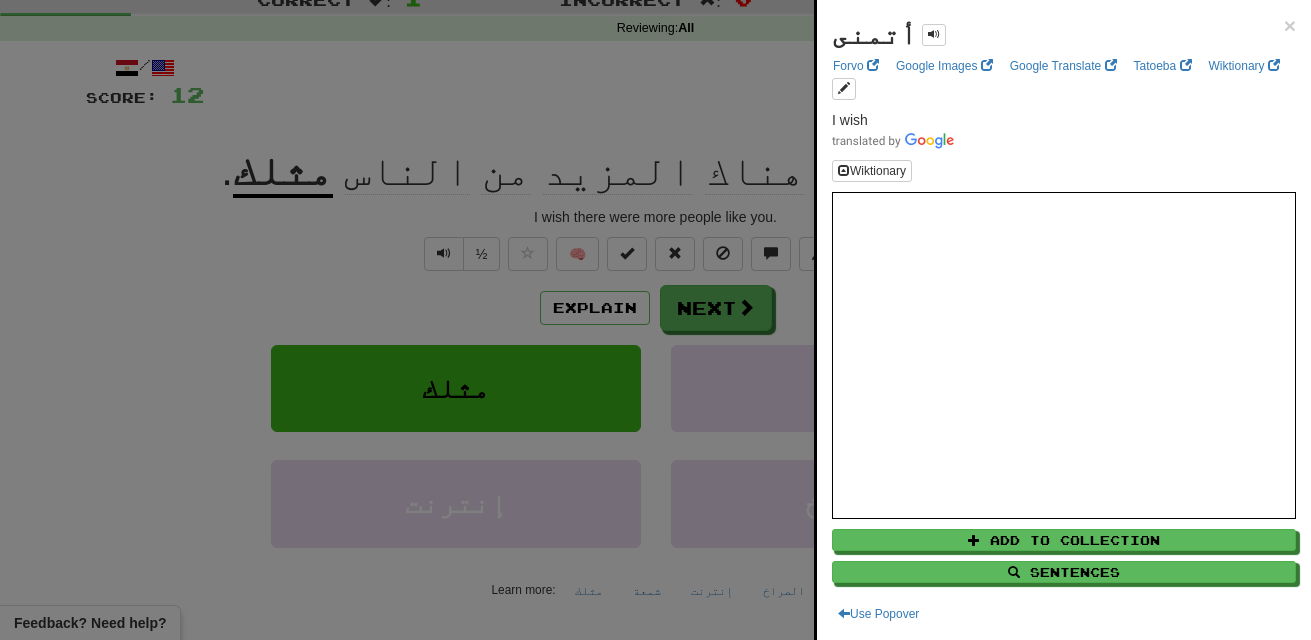 click at bounding box center [655, 320] 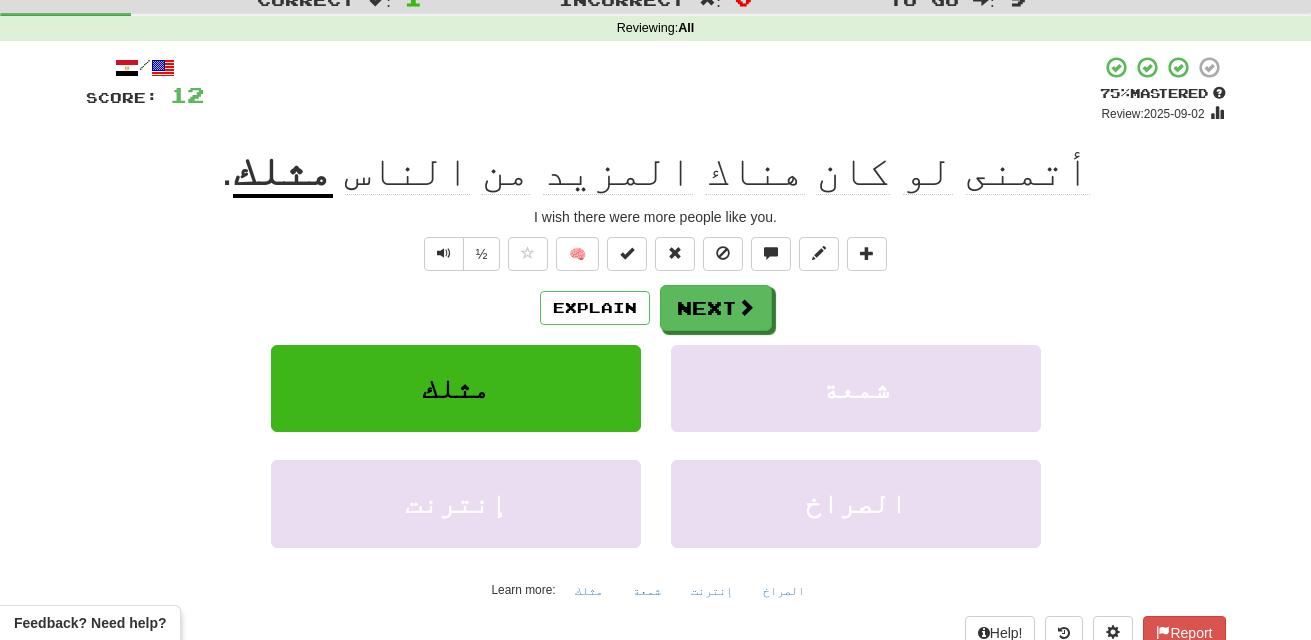 click on "أتمنى" 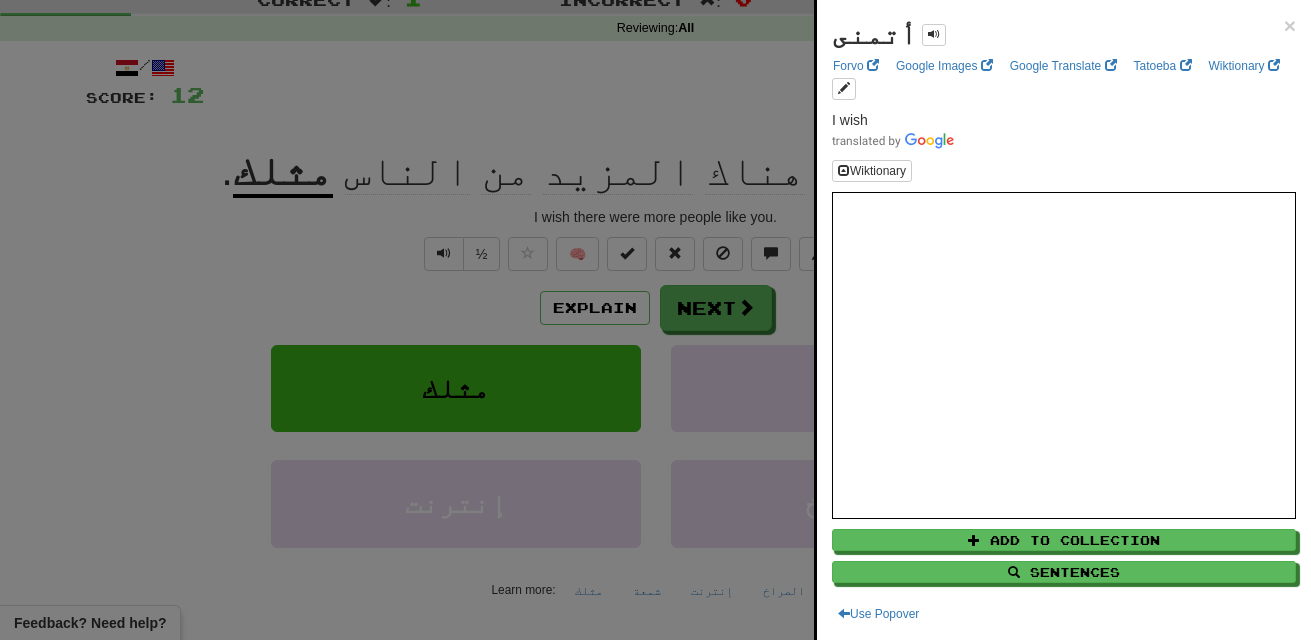 click at bounding box center (655, 320) 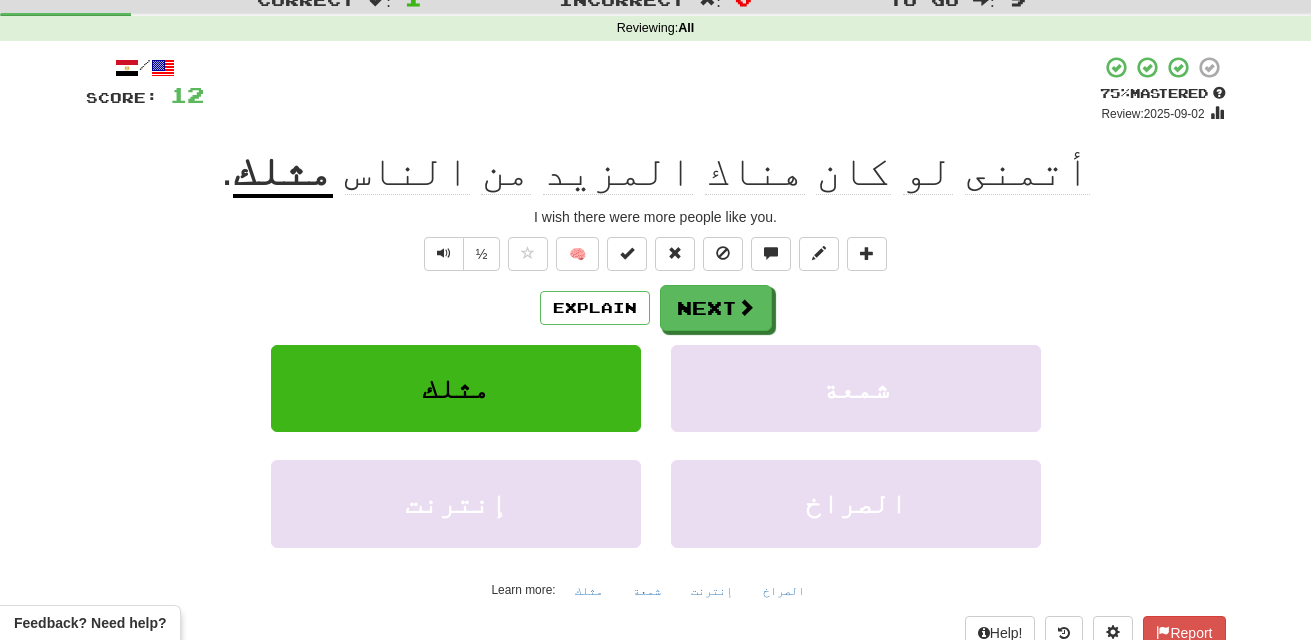 click on "أتمنى" 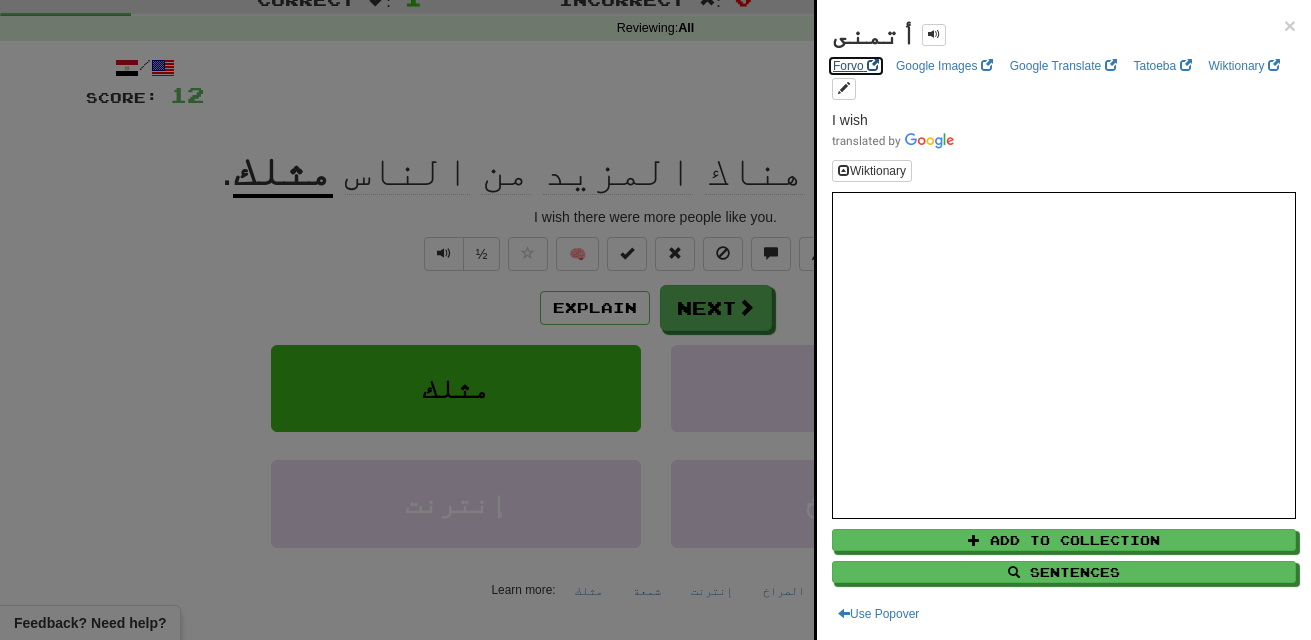click on "Forvo" at bounding box center [856, 66] 